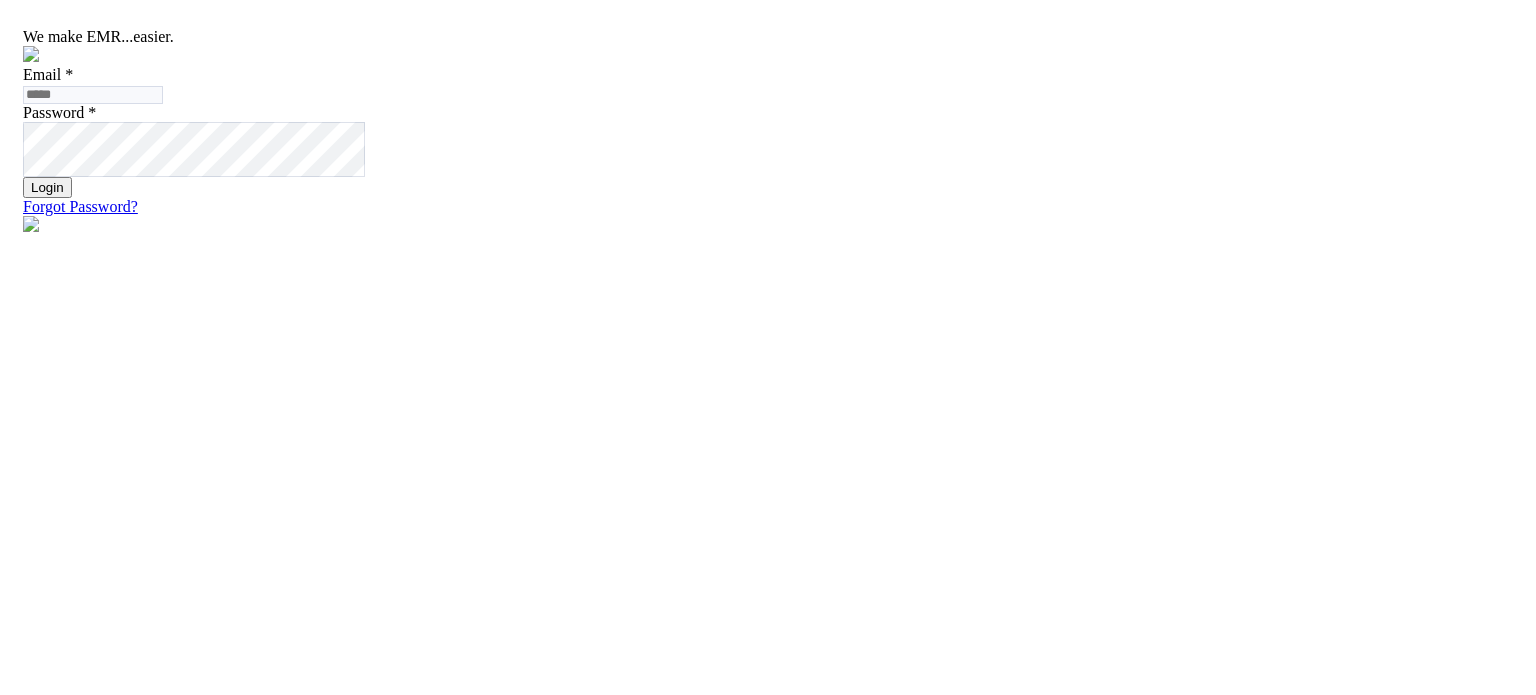 scroll, scrollTop: 0, scrollLeft: 0, axis: both 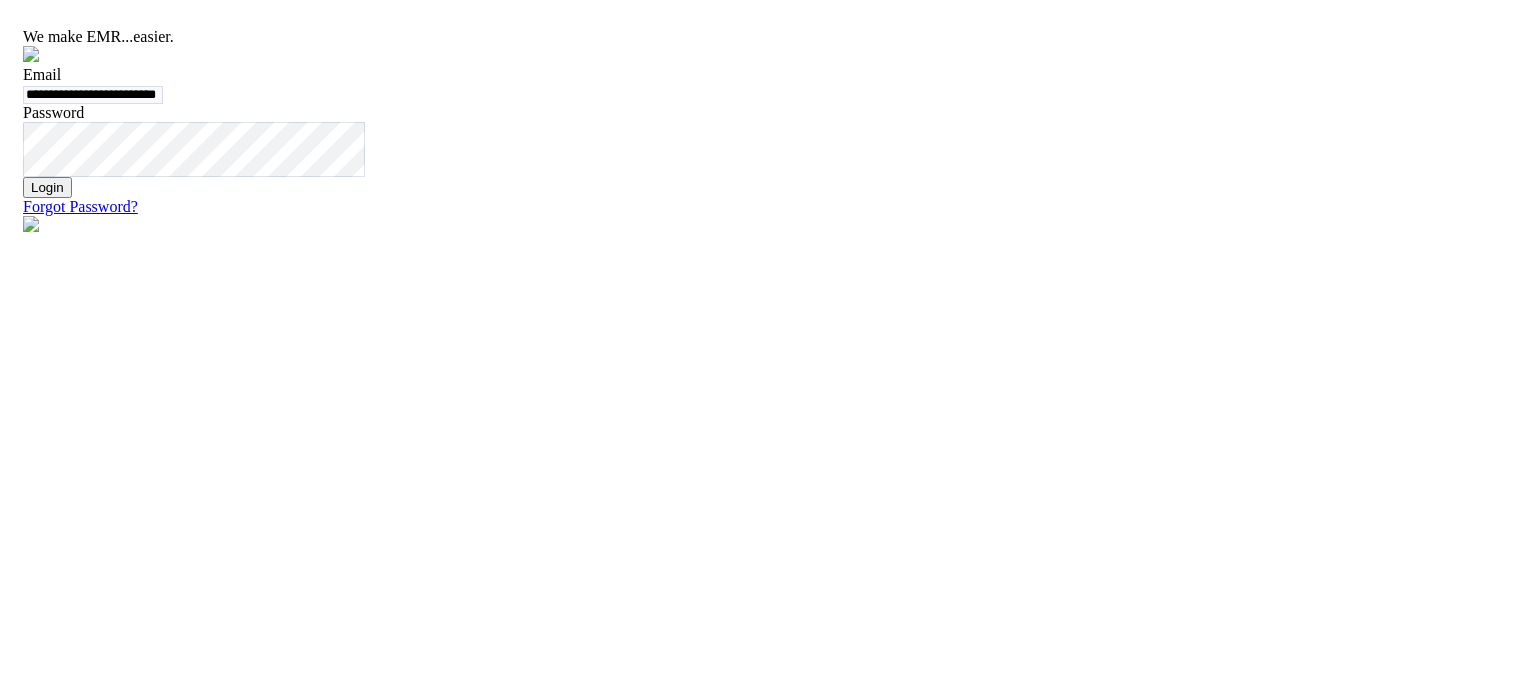 click on "Login" 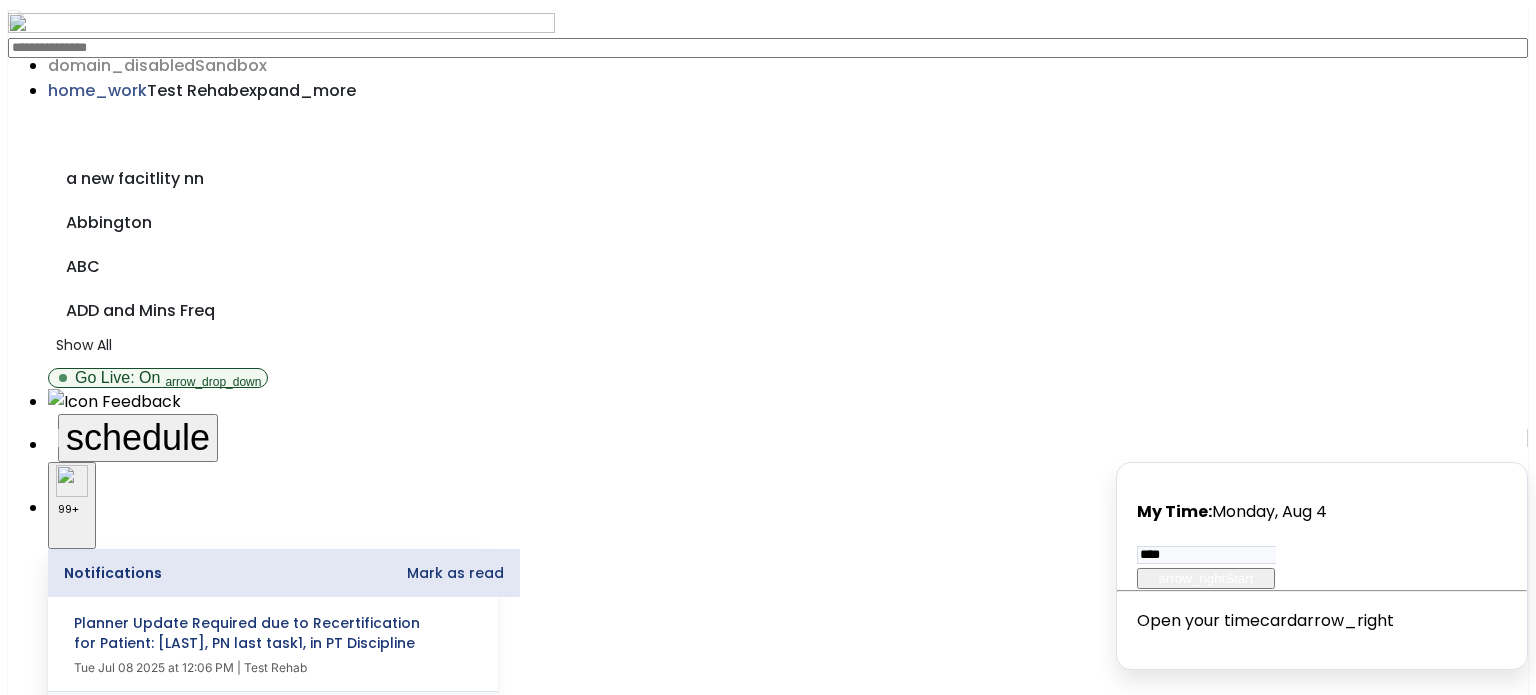 click on "Other" at bounding box center [768, 2106] 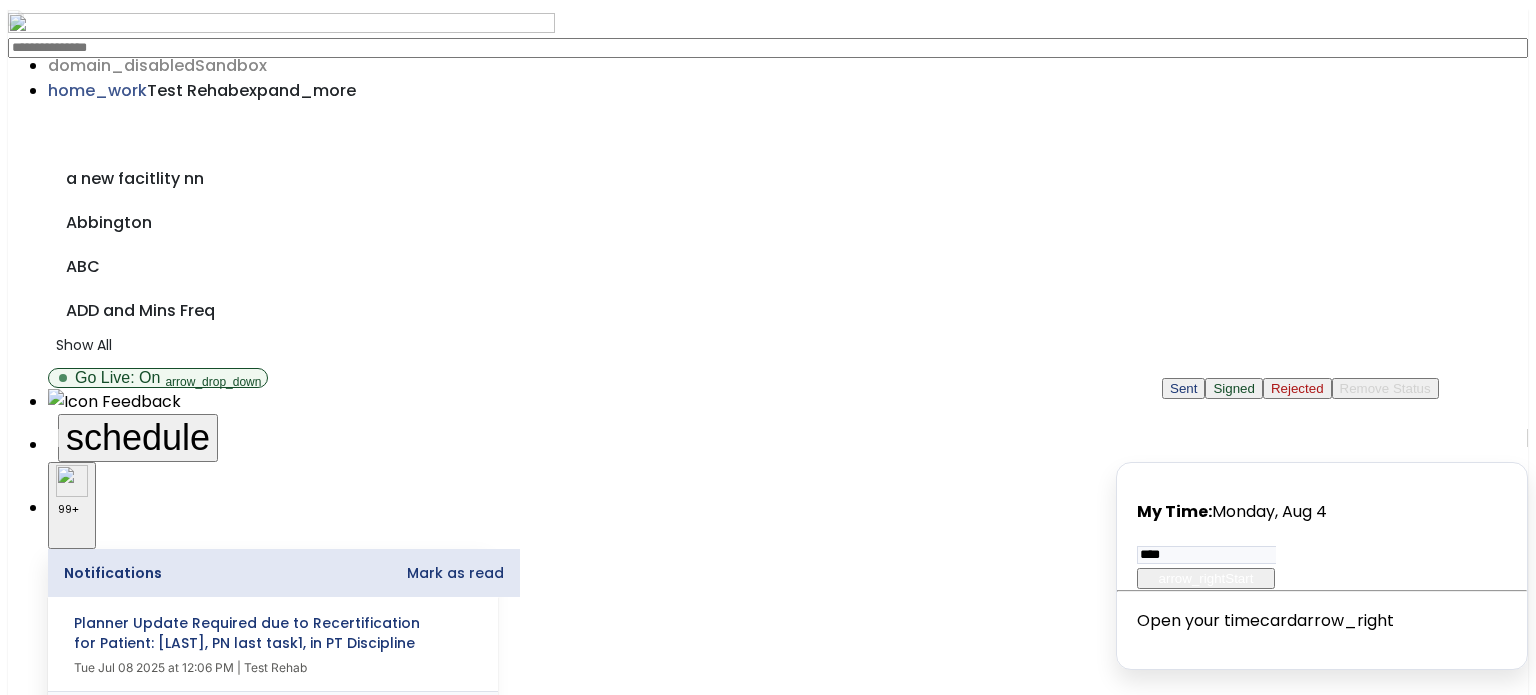 click on "Rejected" at bounding box center (1297, 388) 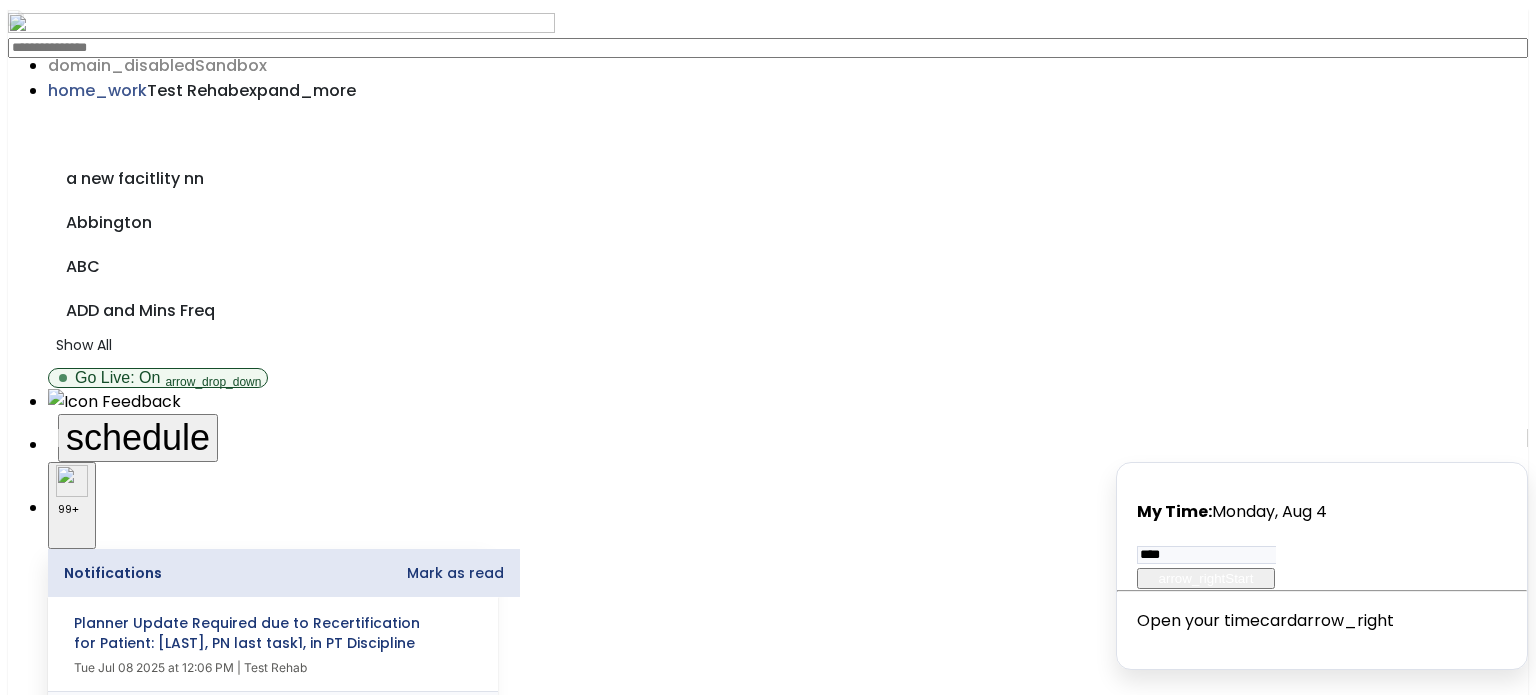 click on "Rejected" 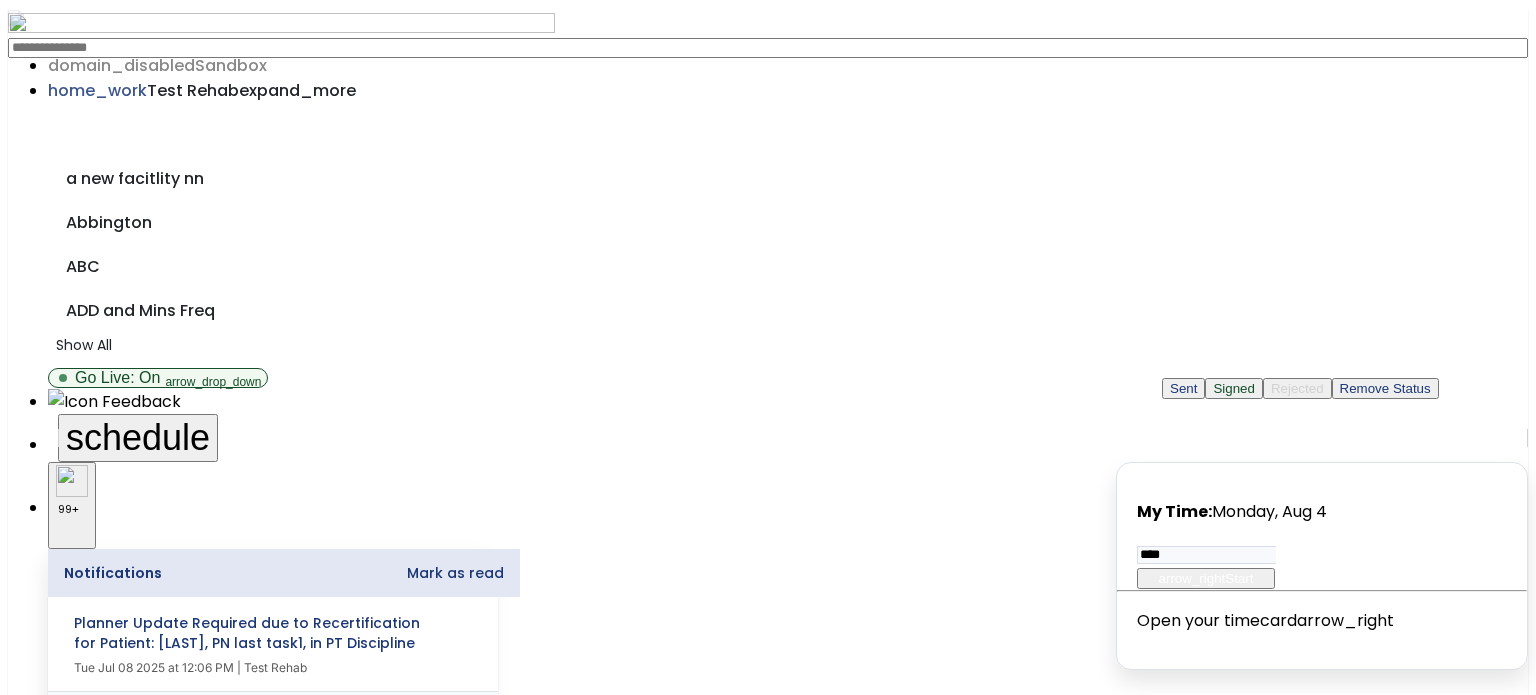 click on "Document Status" 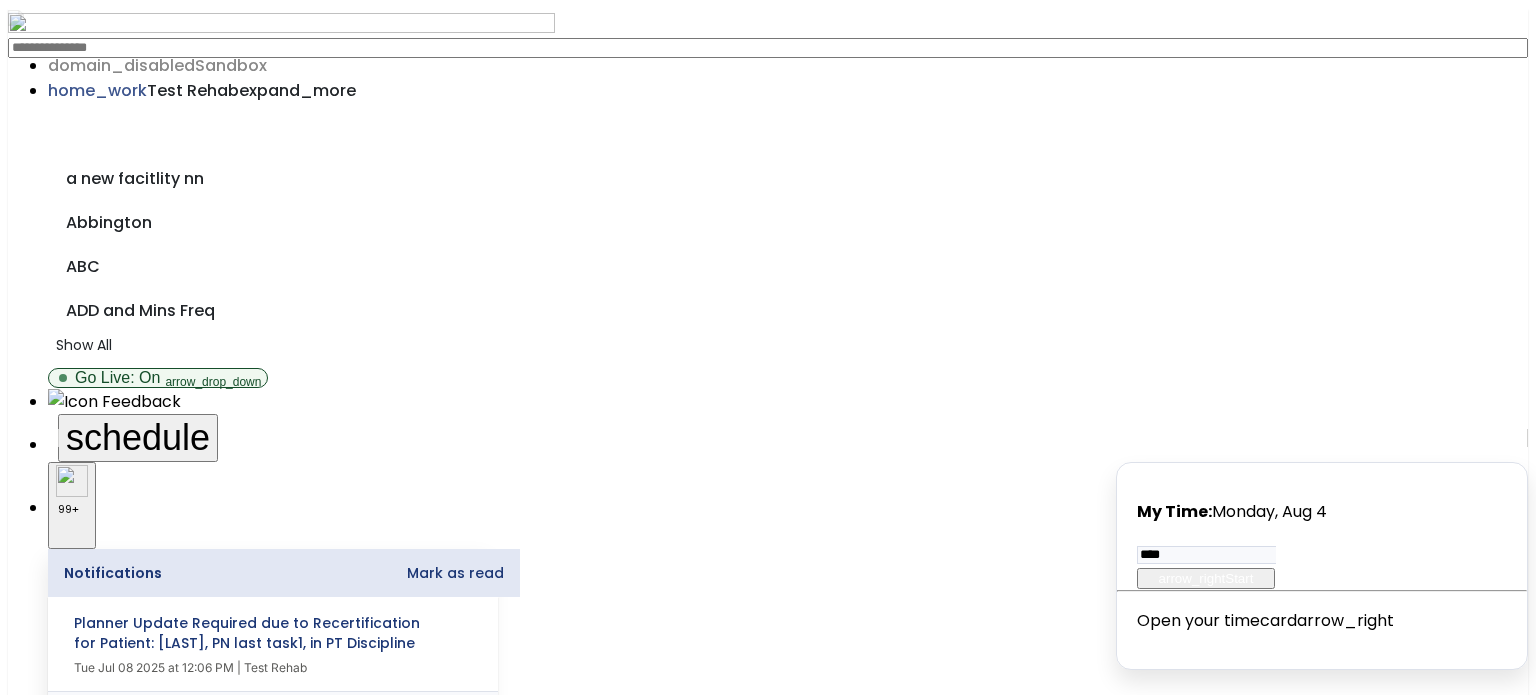 click on "Electronic  51" at bounding box center (768, 2070) 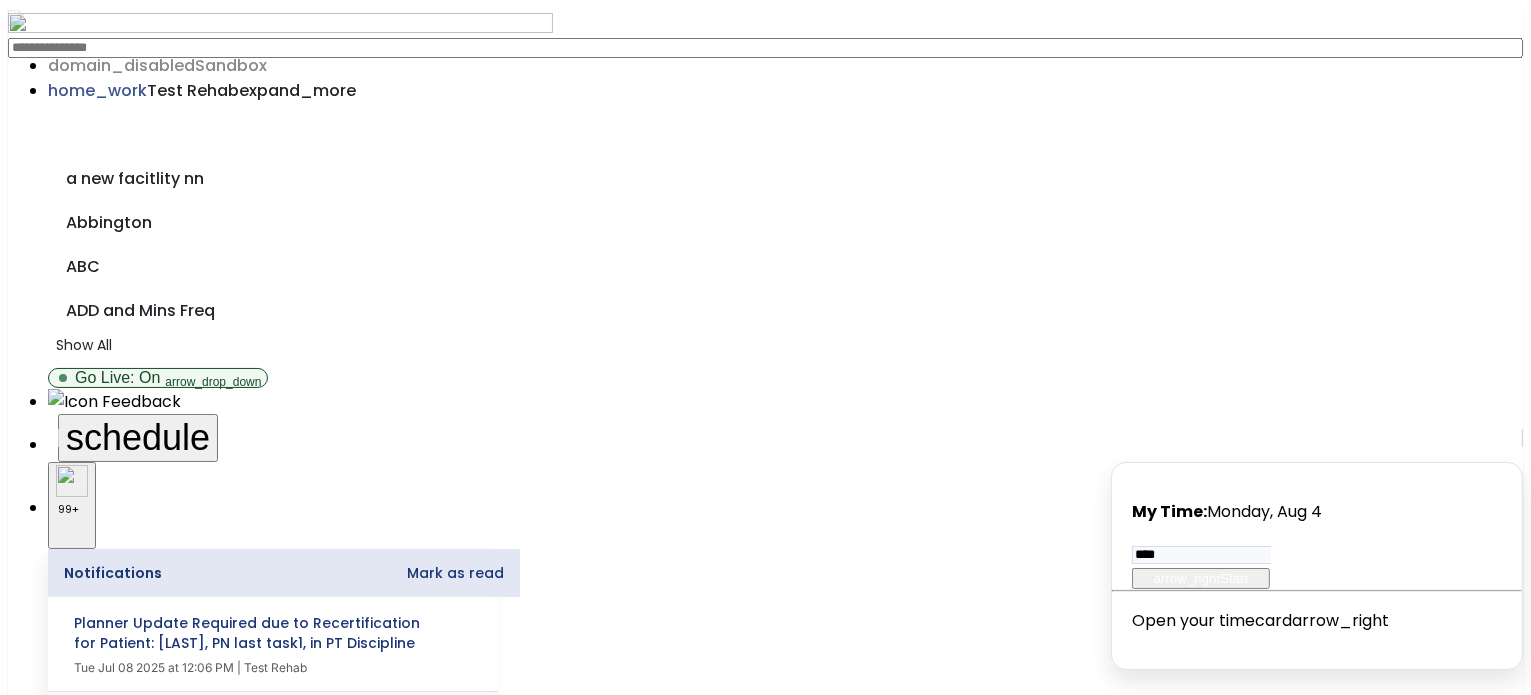 click on "No" at bounding box center [80, 2810] 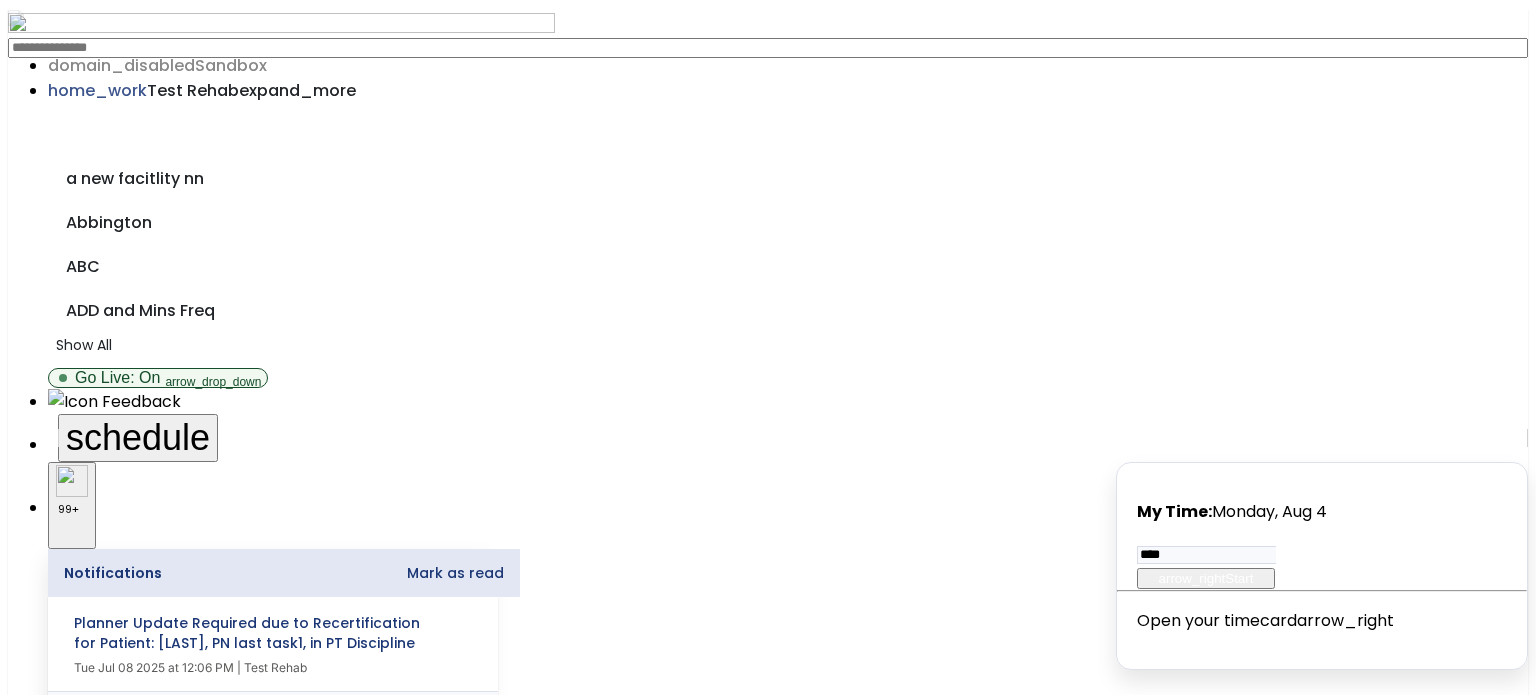 click on "Filters   tune" 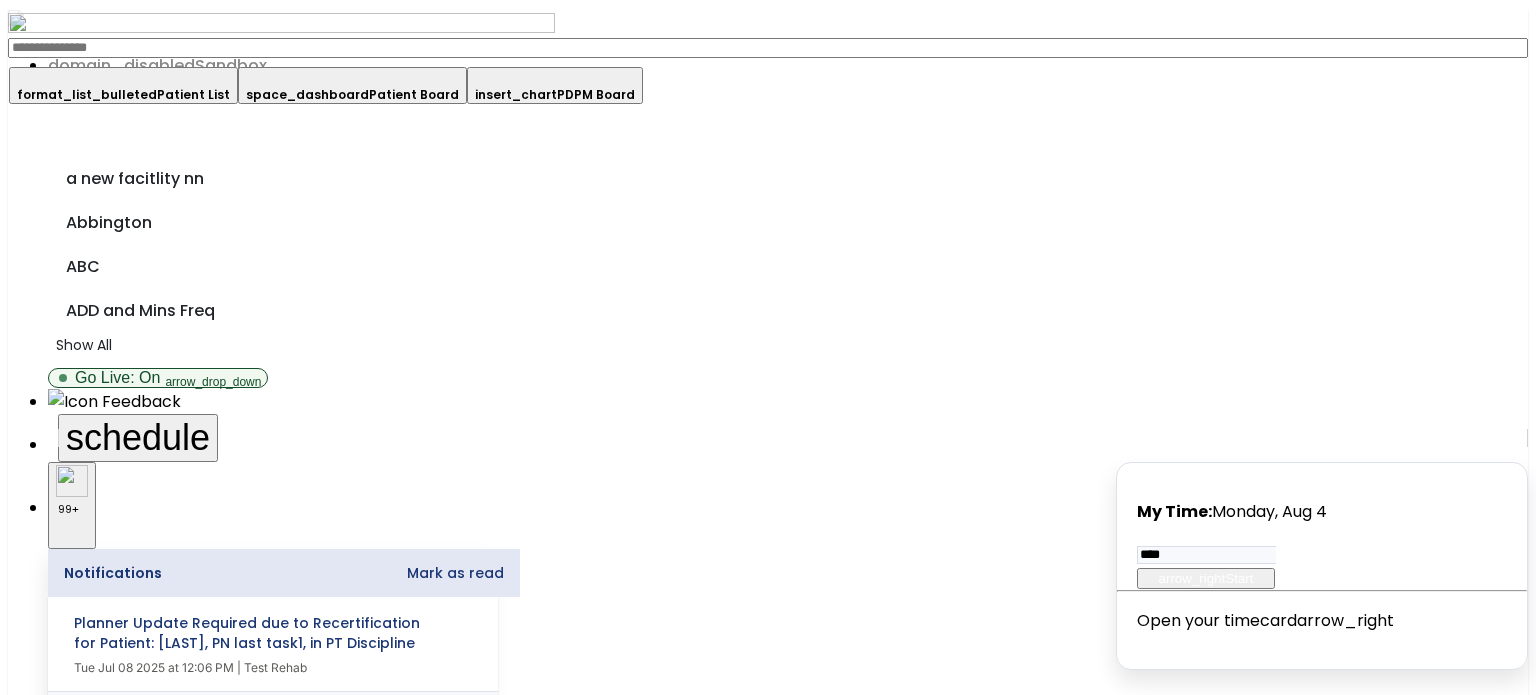 click on "format_list_bulleted  Patient List" at bounding box center (123, 85) 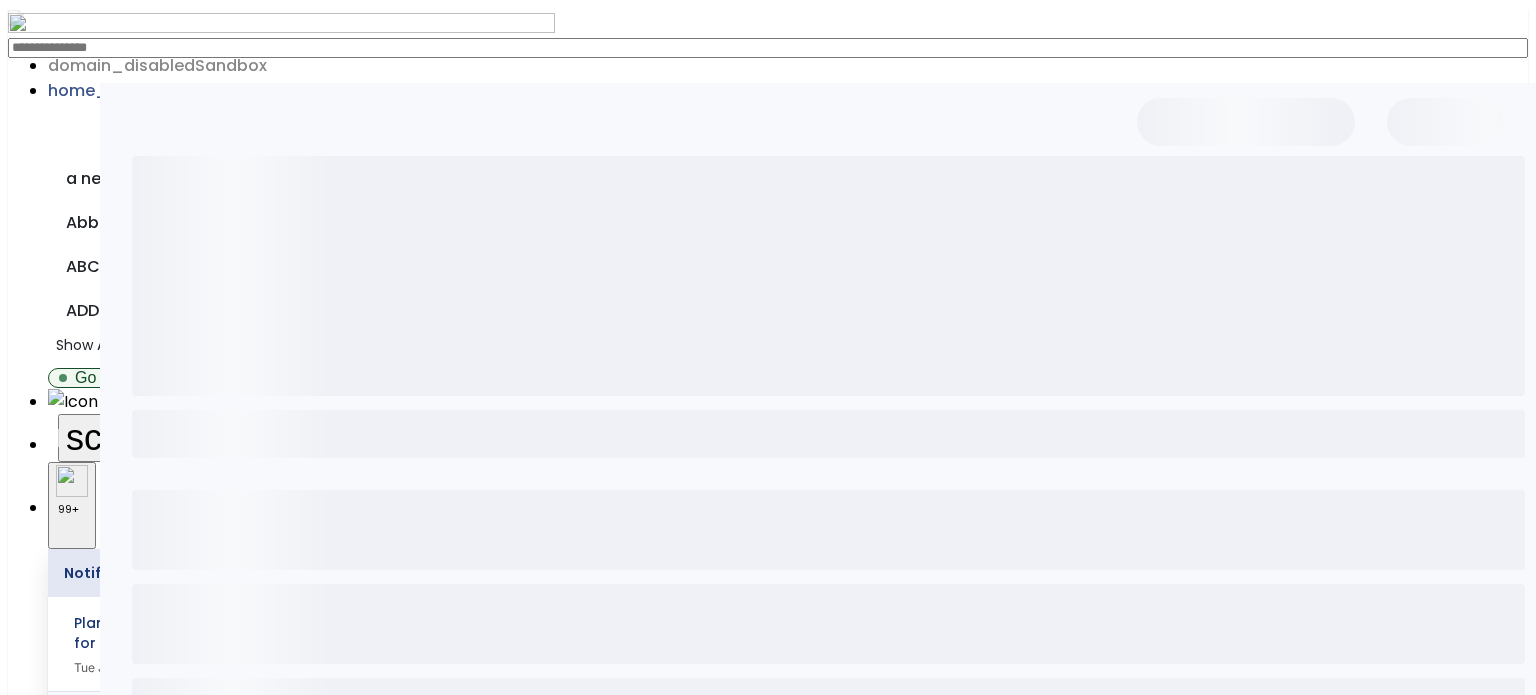 select on "***" 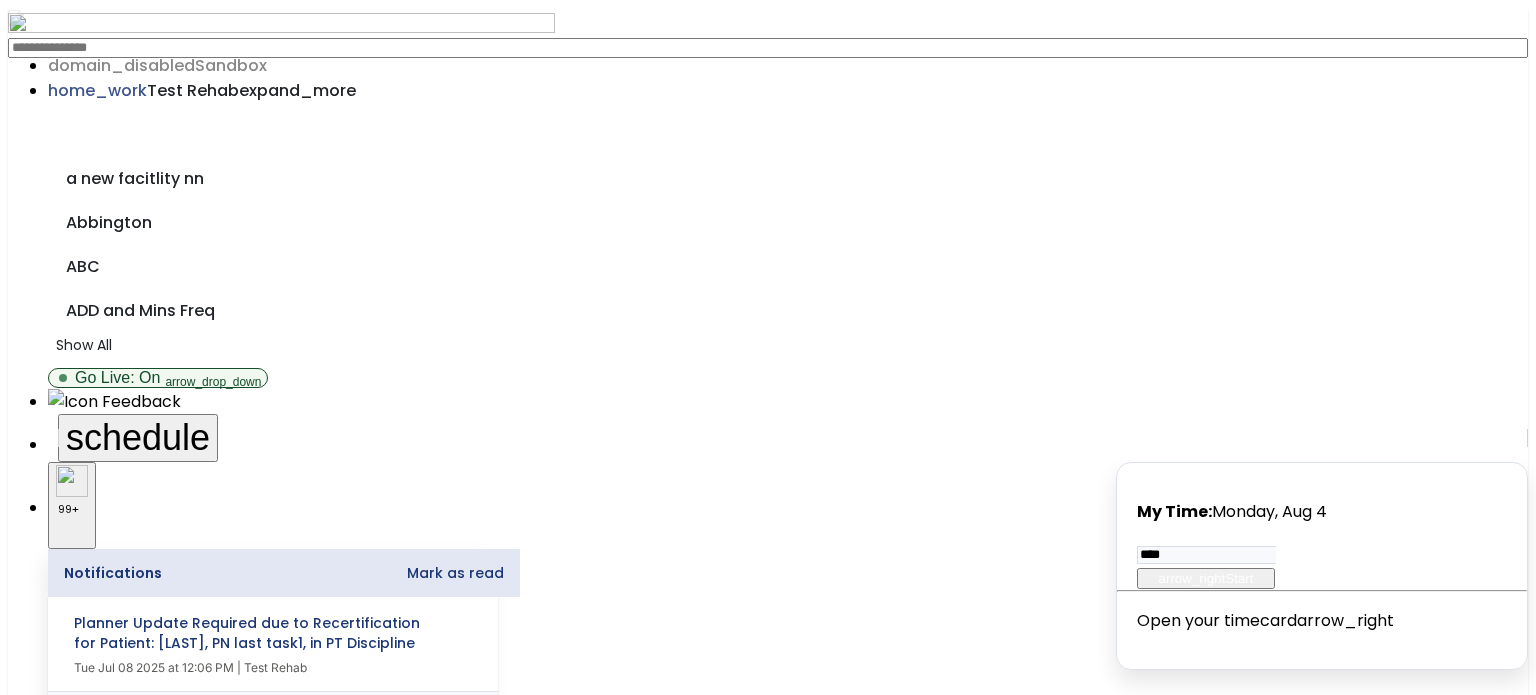 click on "open_in_new" at bounding box center [66, 2726] 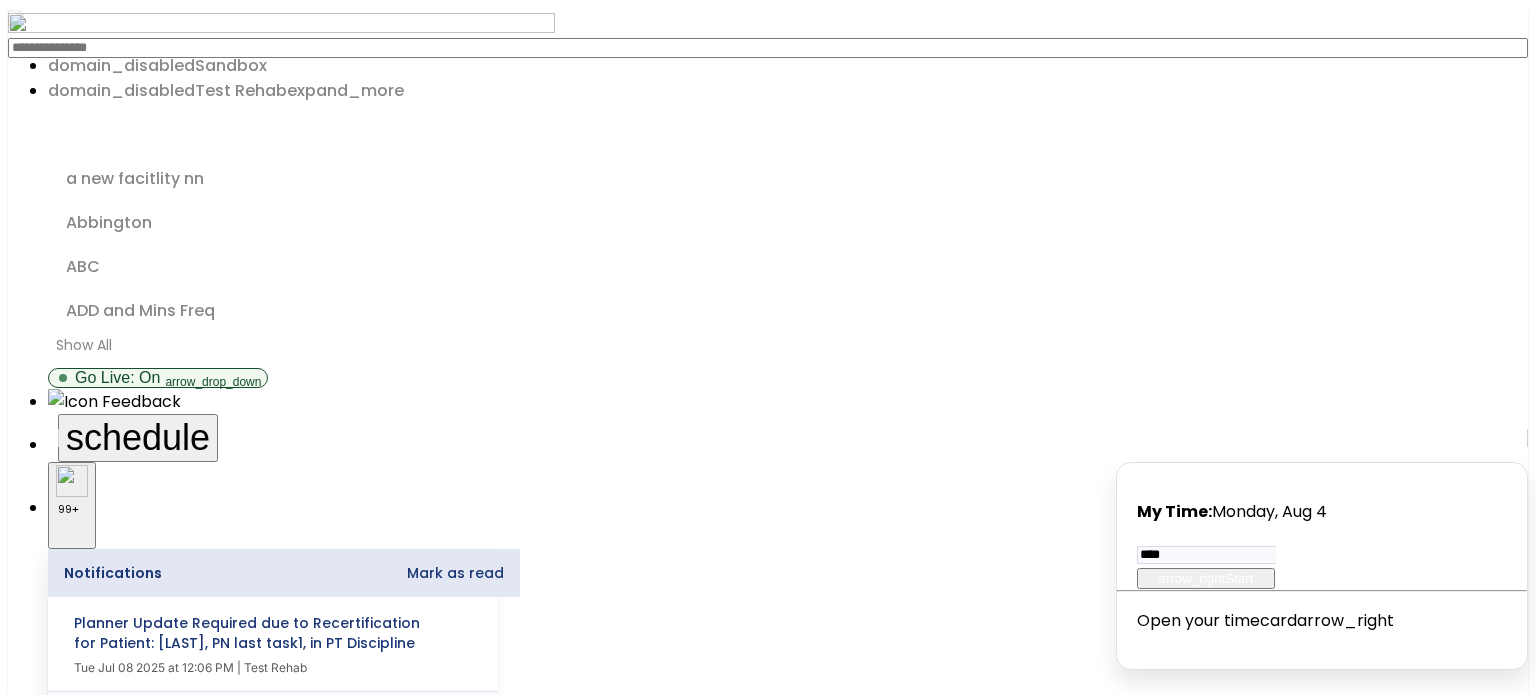 click on "open_in_new" at bounding box center [1360, 2311] 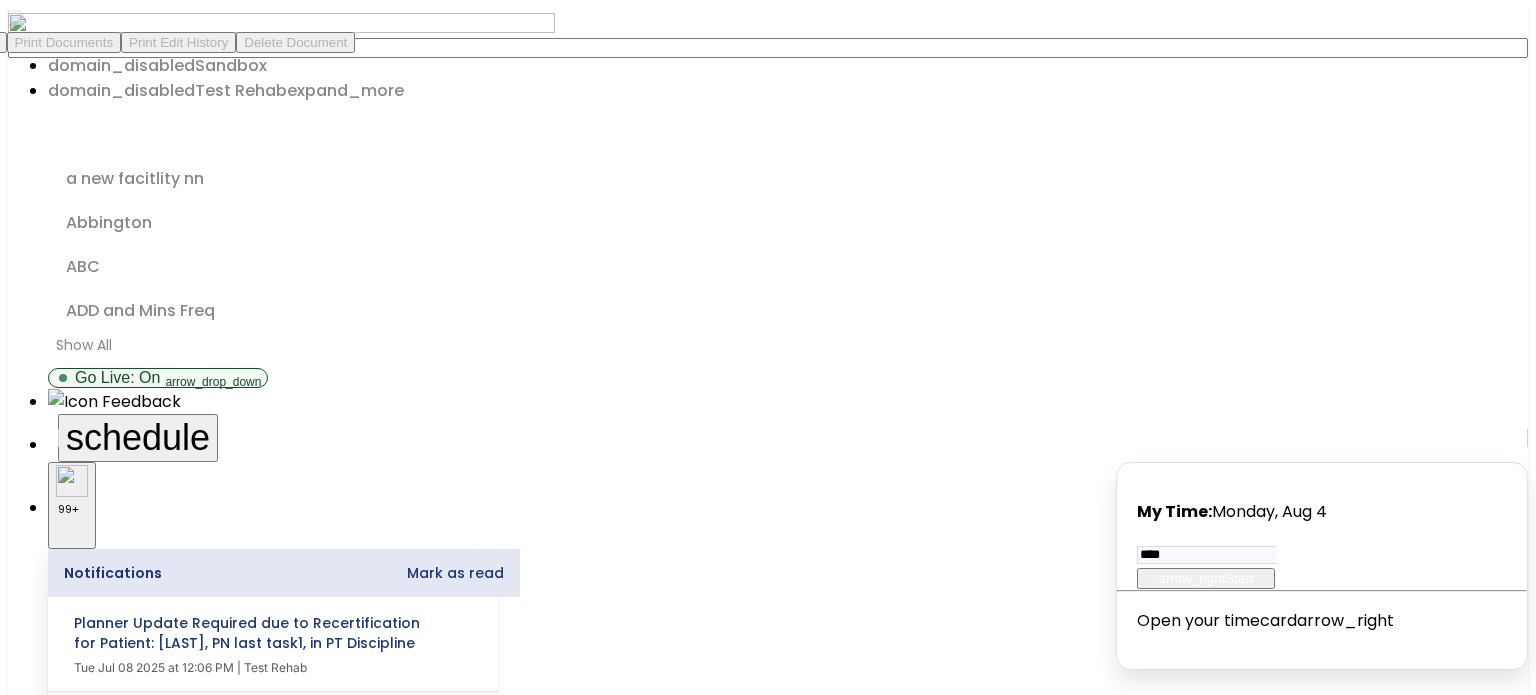 click on "Add New Document" at bounding box center (-61, 42) 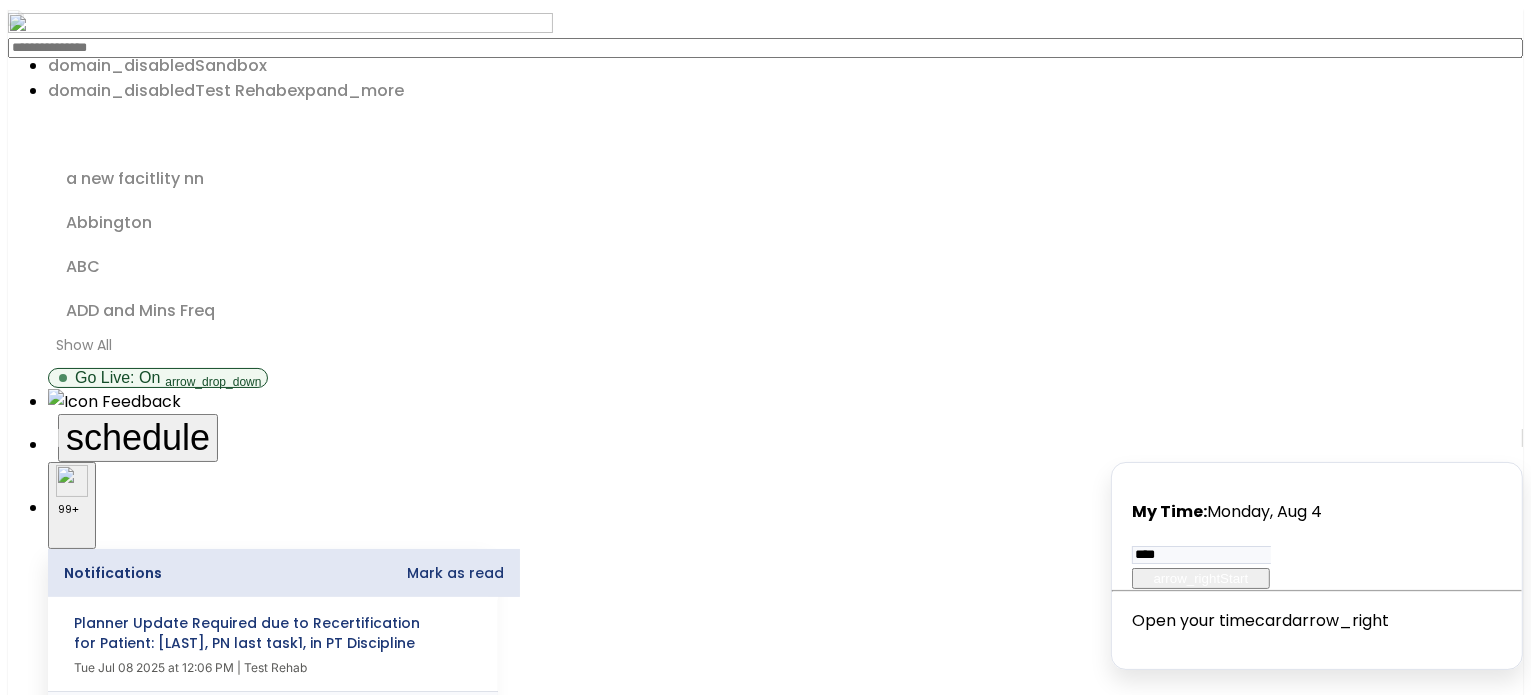 click on "UPOC" at bounding box center (68, 2680) 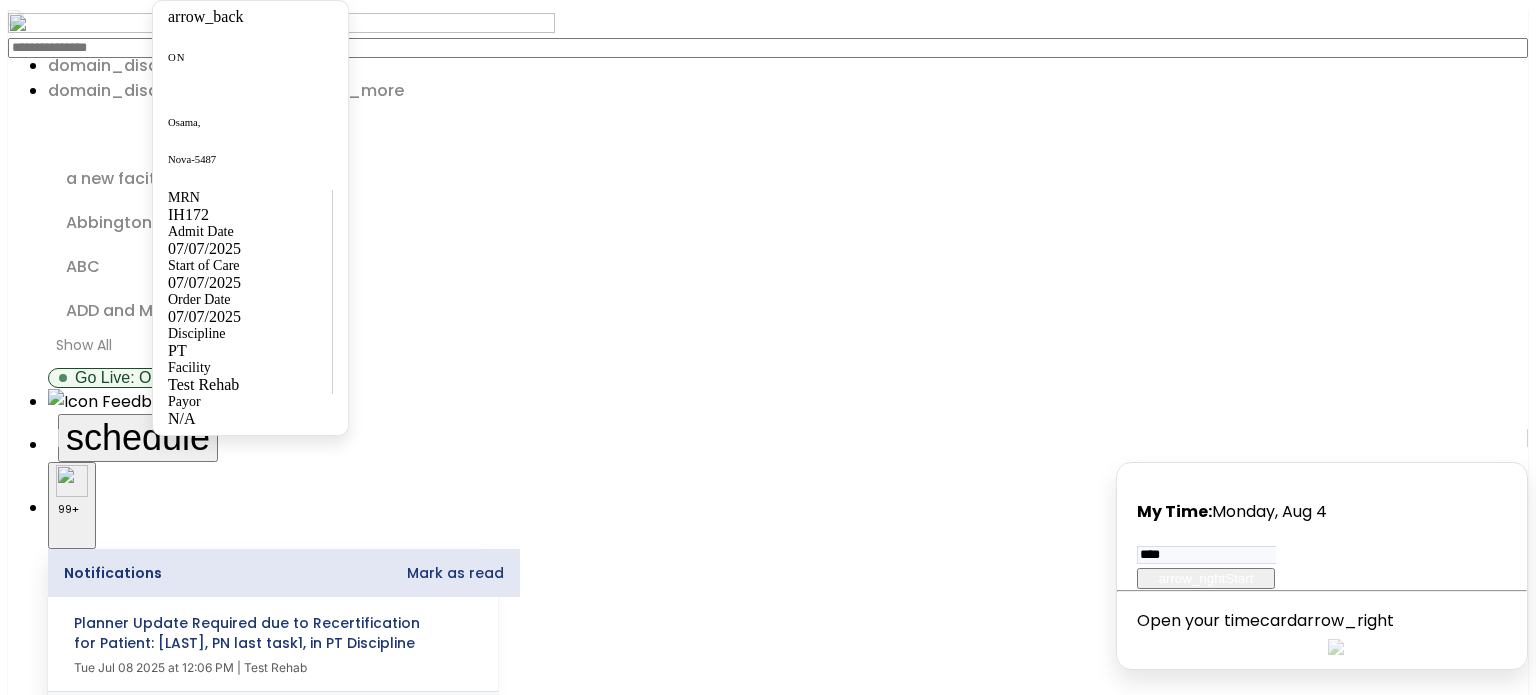 scroll, scrollTop: 980, scrollLeft: 0, axis: vertical 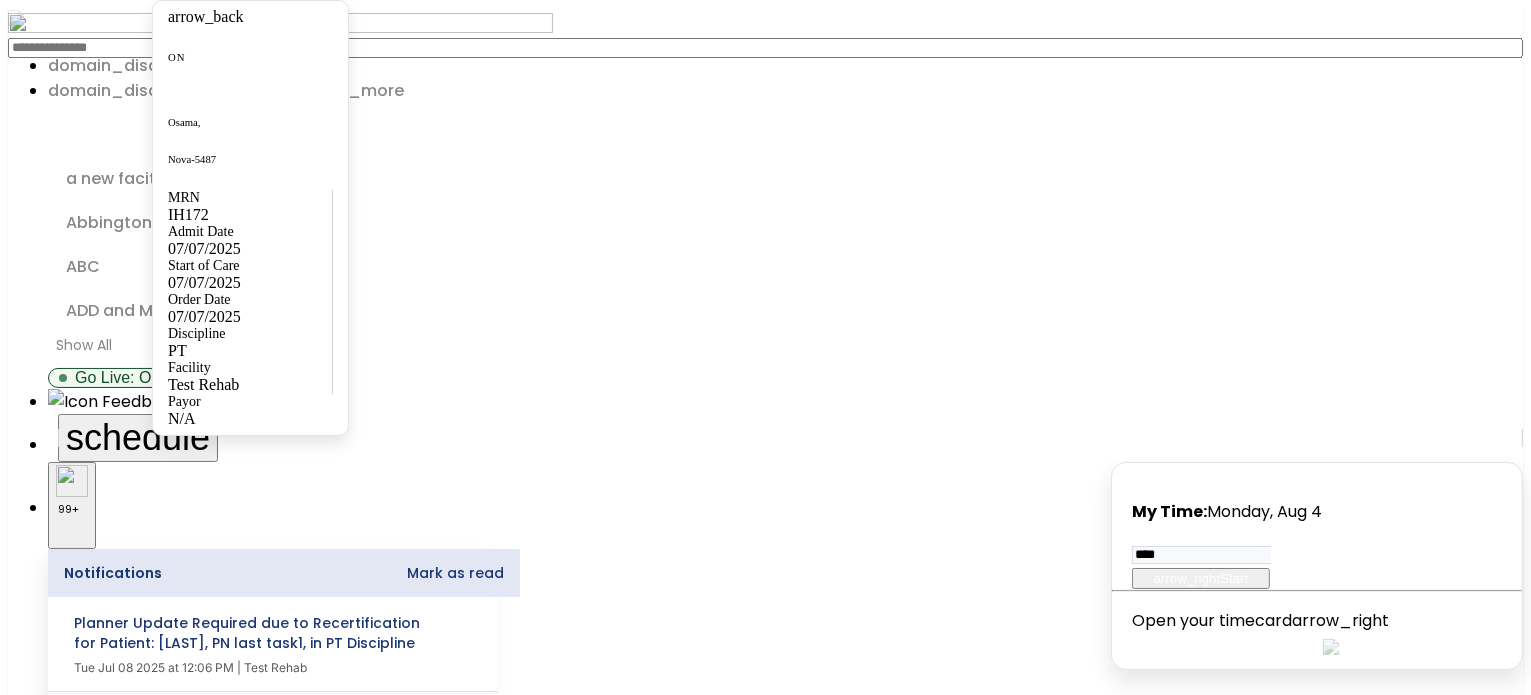 click on "Sign" at bounding box center (29, 4656) 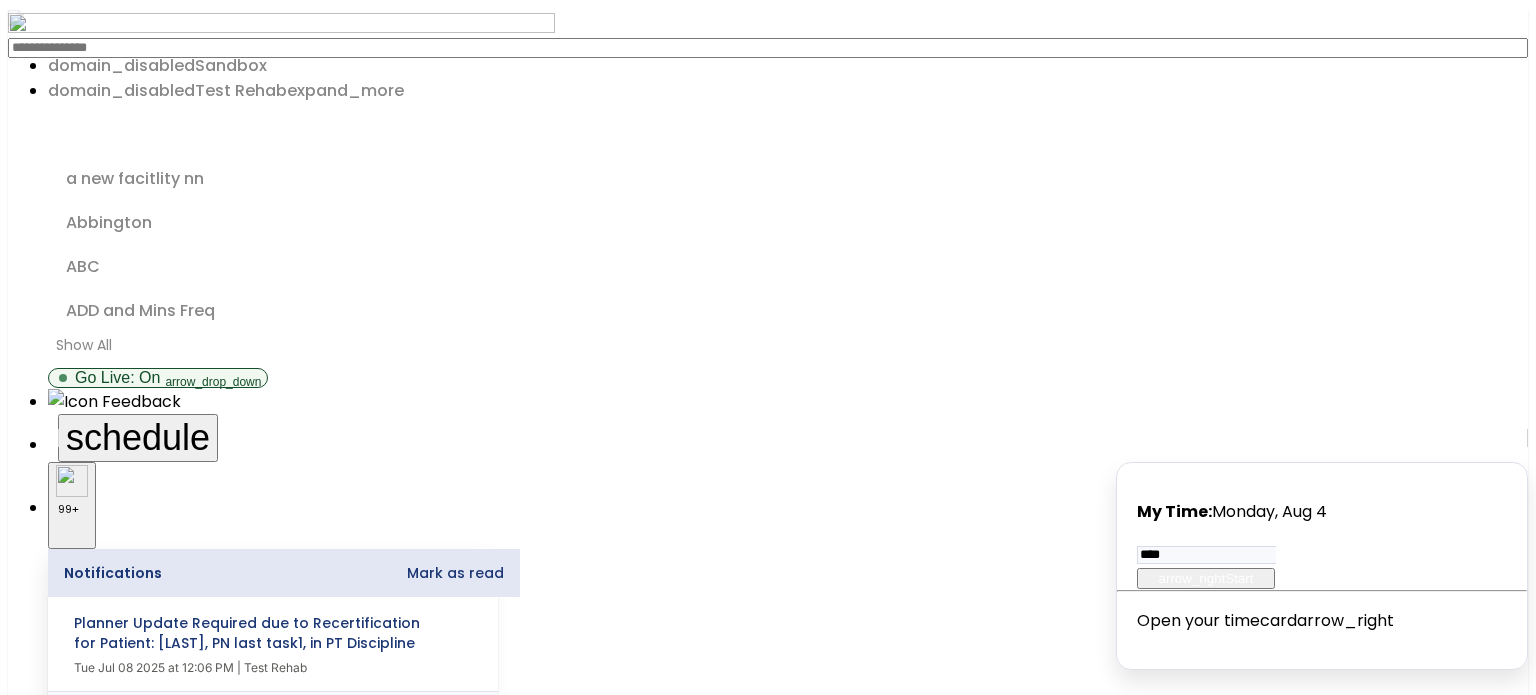 scroll, scrollTop: 0, scrollLeft: 0, axis: both 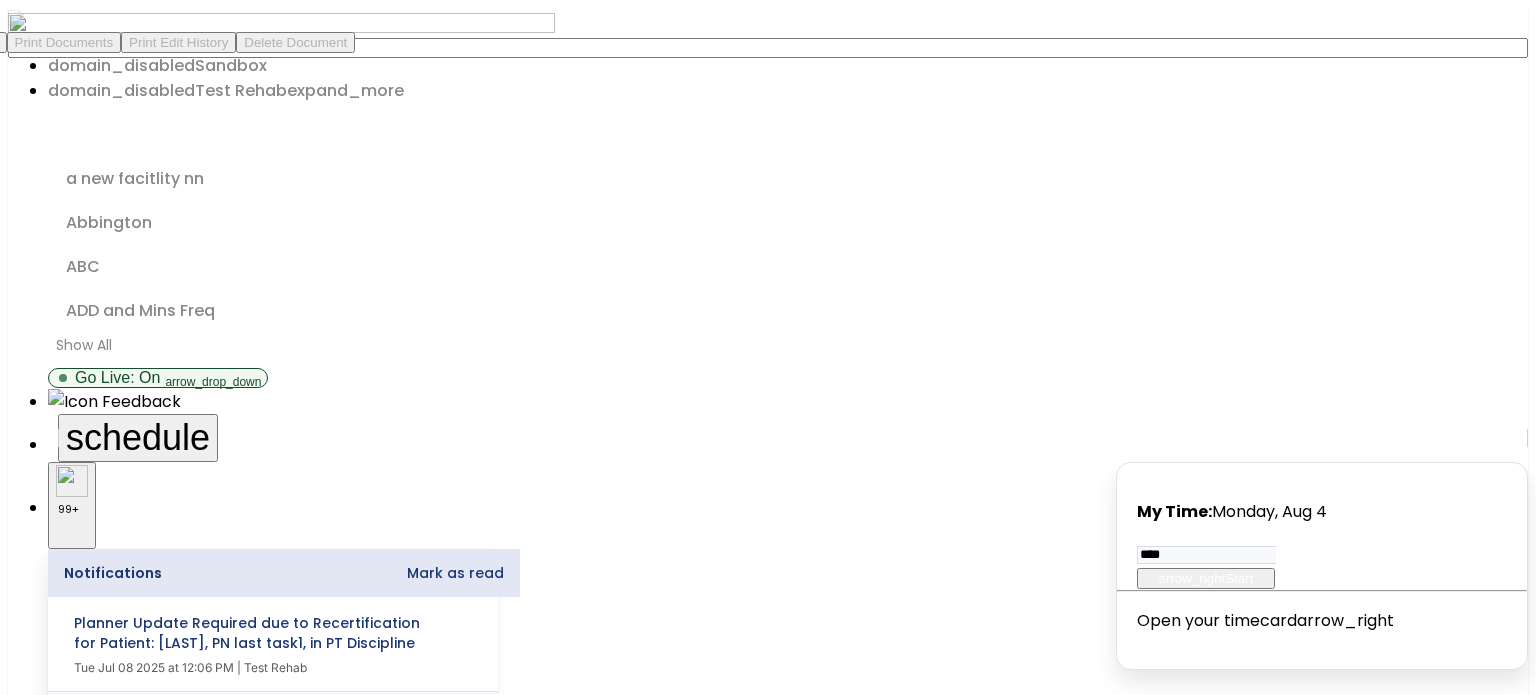 click on "Add New Document" at bounding box center [-61, 42] 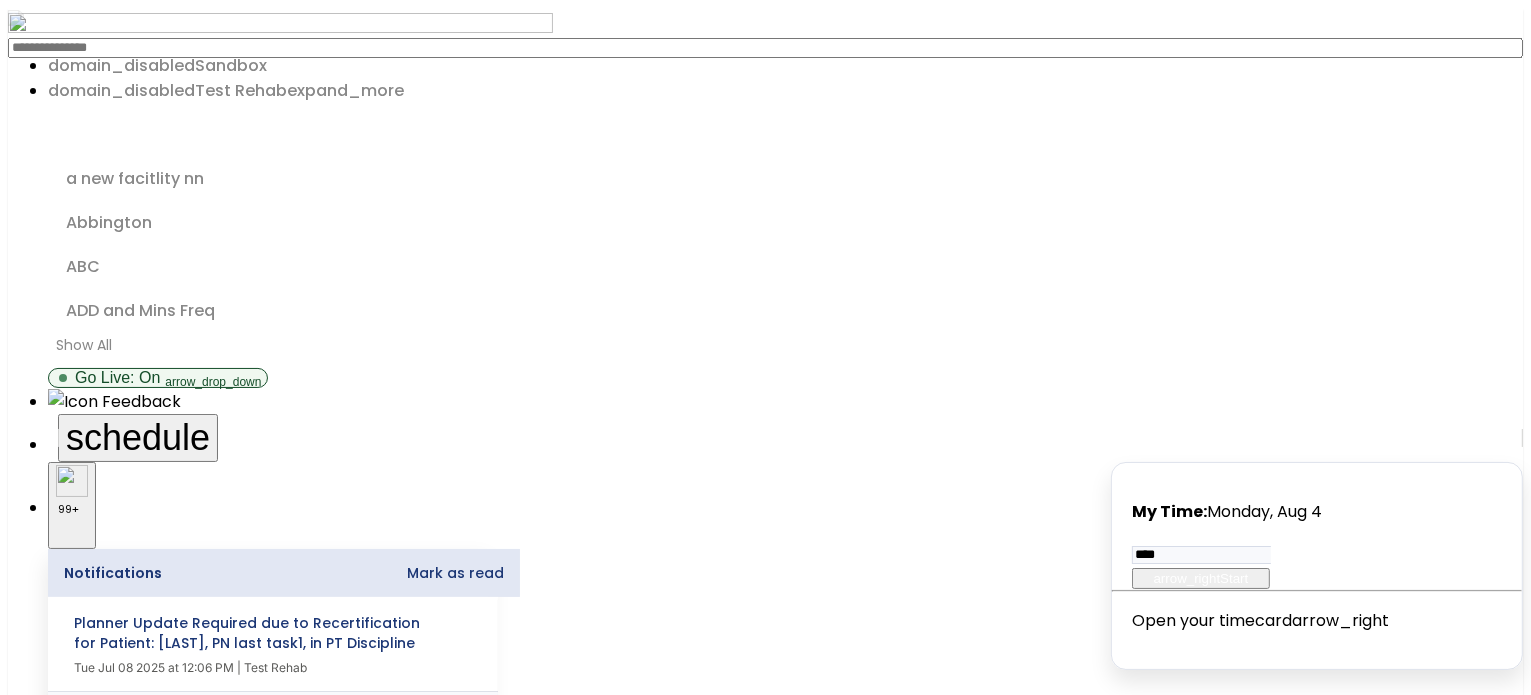 click on "Recertification" at bounding box center (68, 2728) 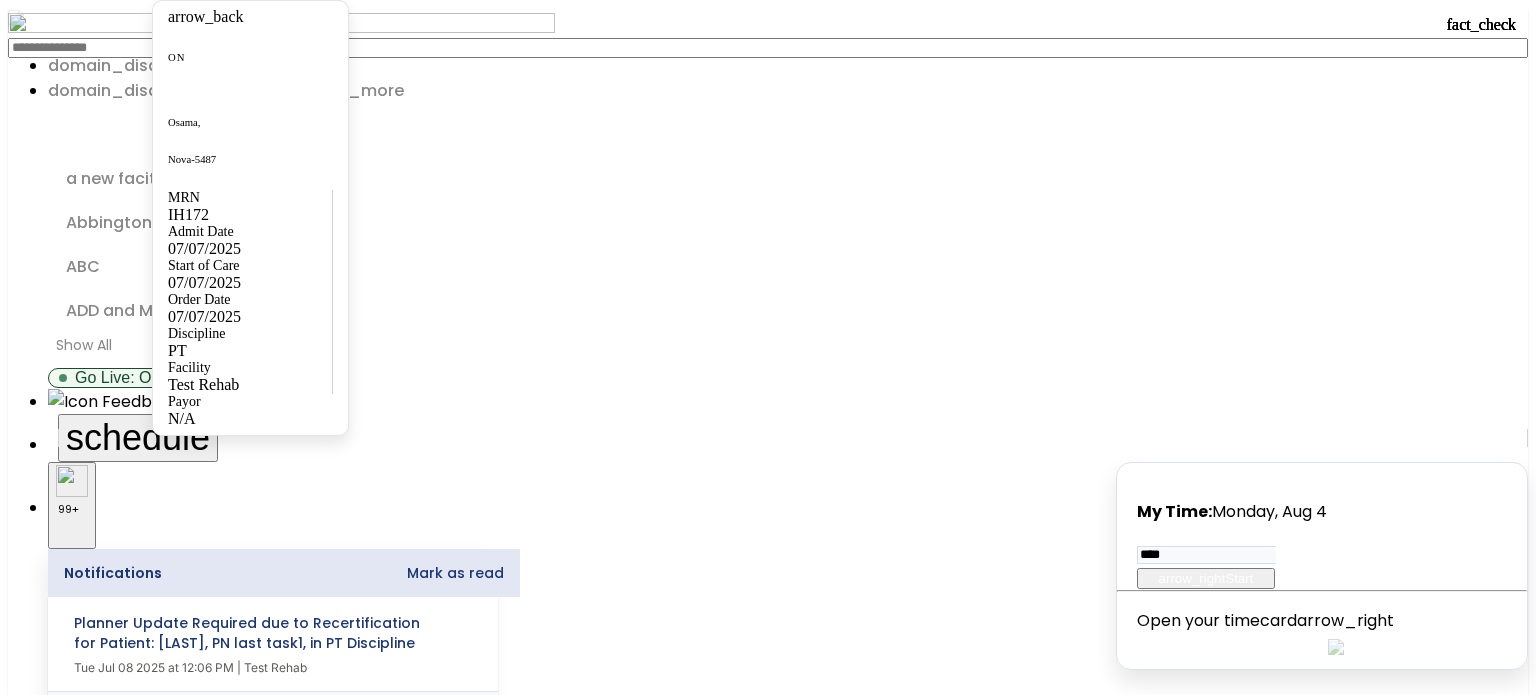 scroll, scrollTop: 1300, scrollLeft: 0, axis: vertical 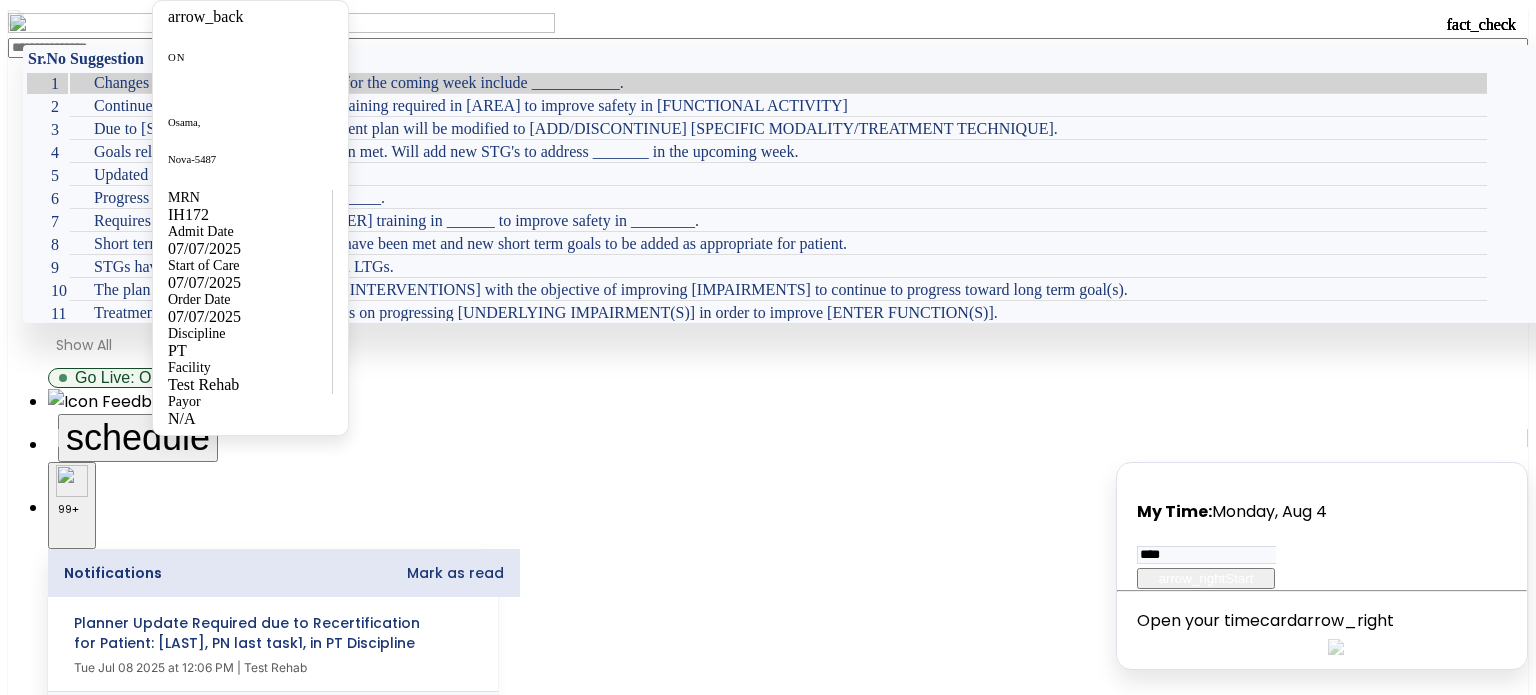 click 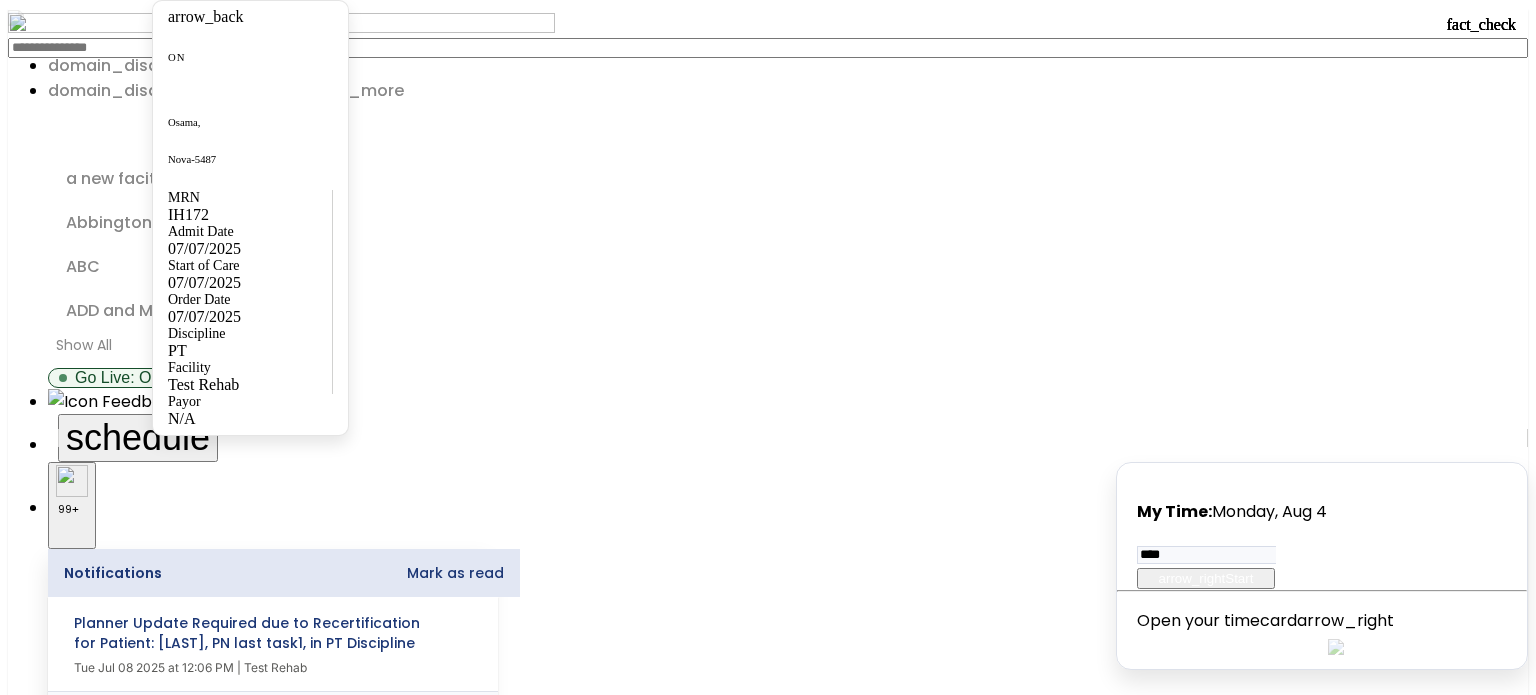 type on "***" 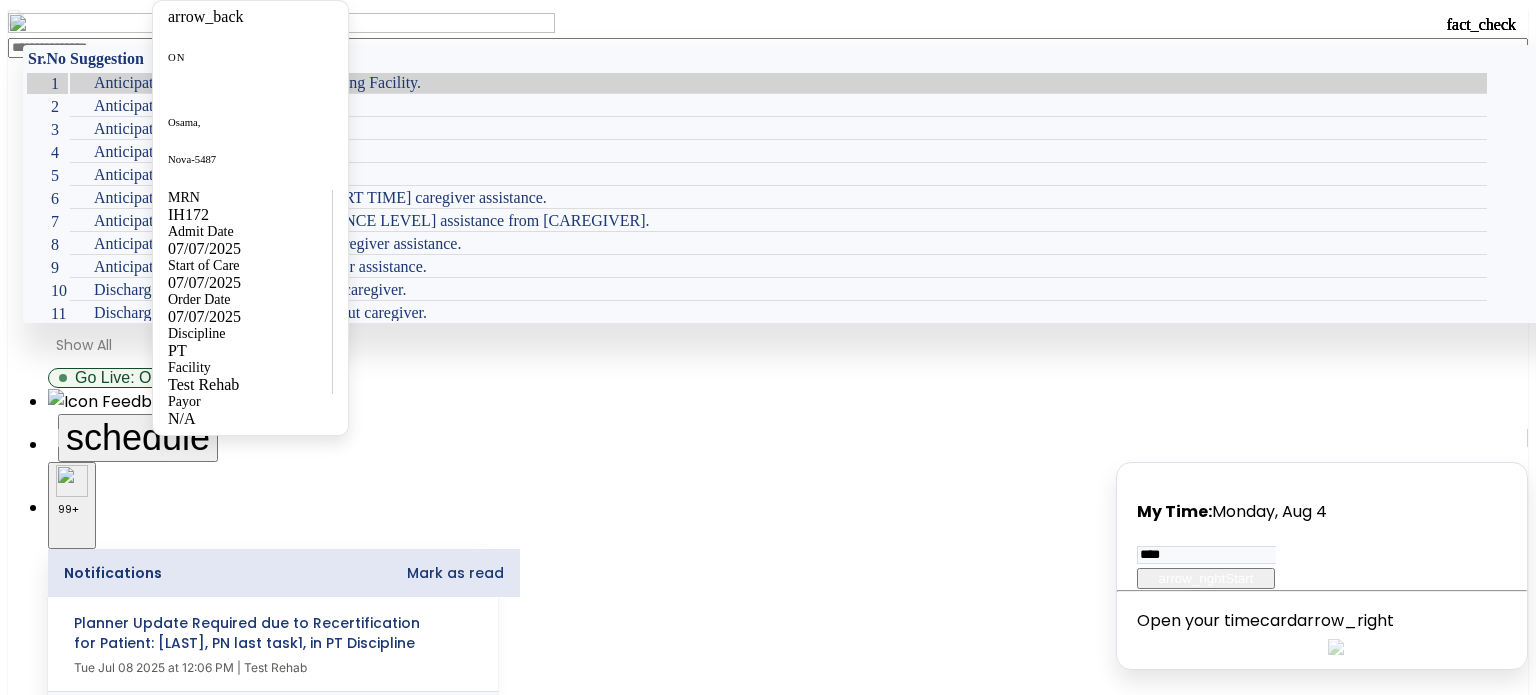 scroll, scrollTop: 2300, scrollLeft: 0, axis: vertical 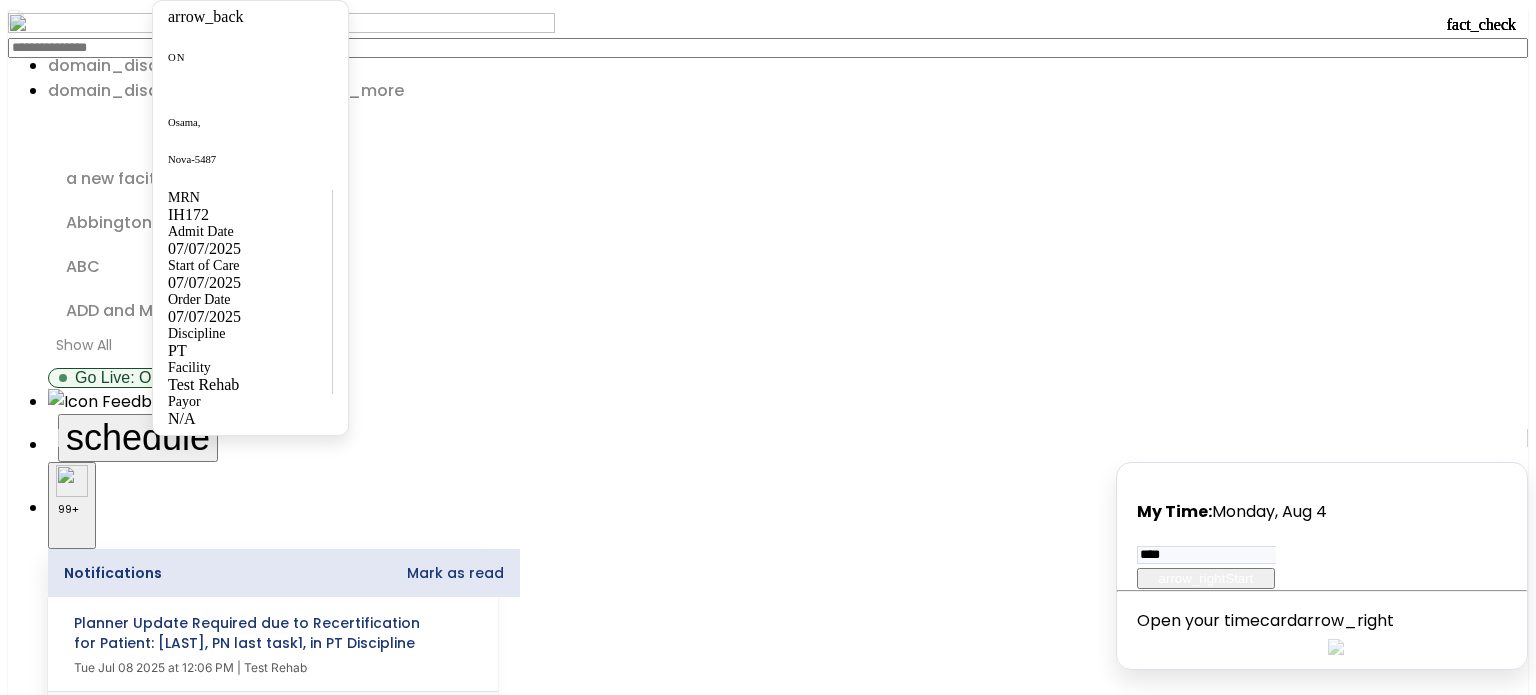 type on "***" 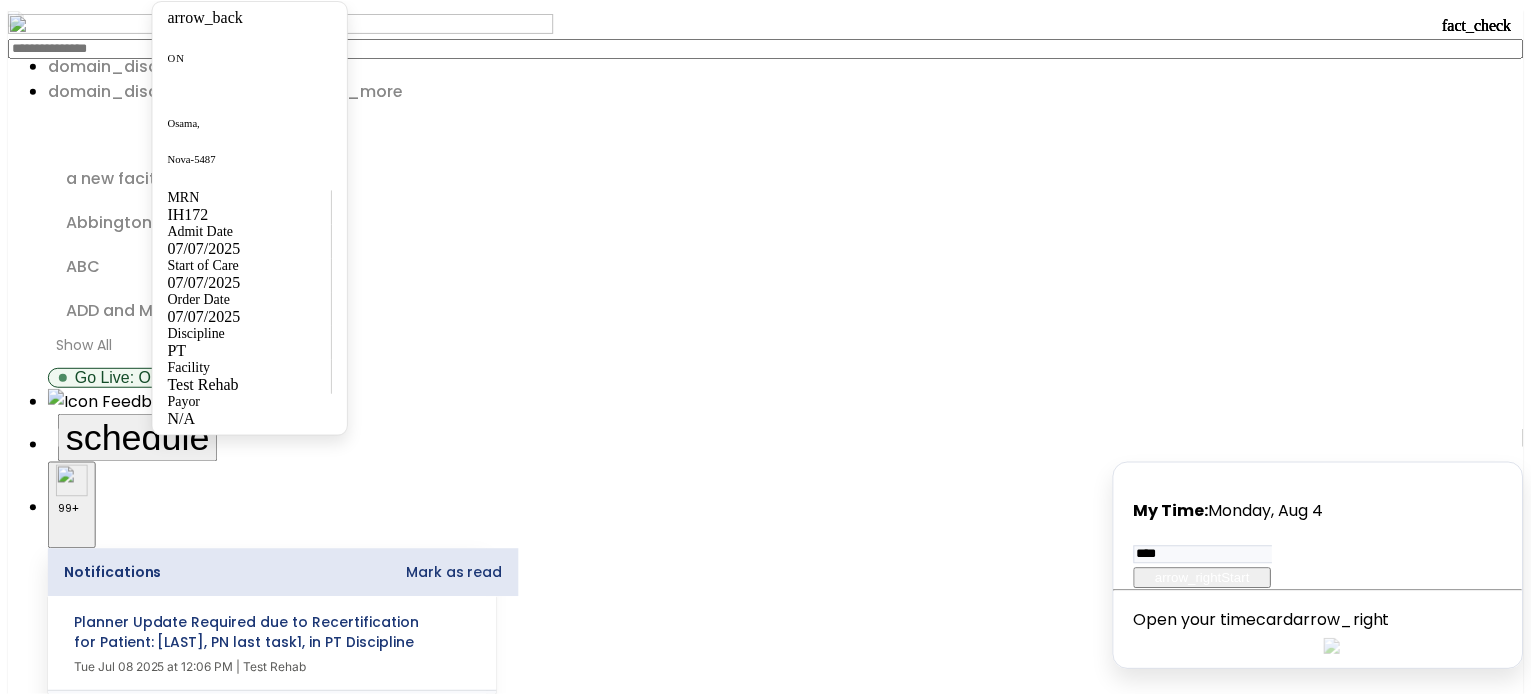scroll, scrollTop: 3097, scrollLeft: 0, axis: vertical 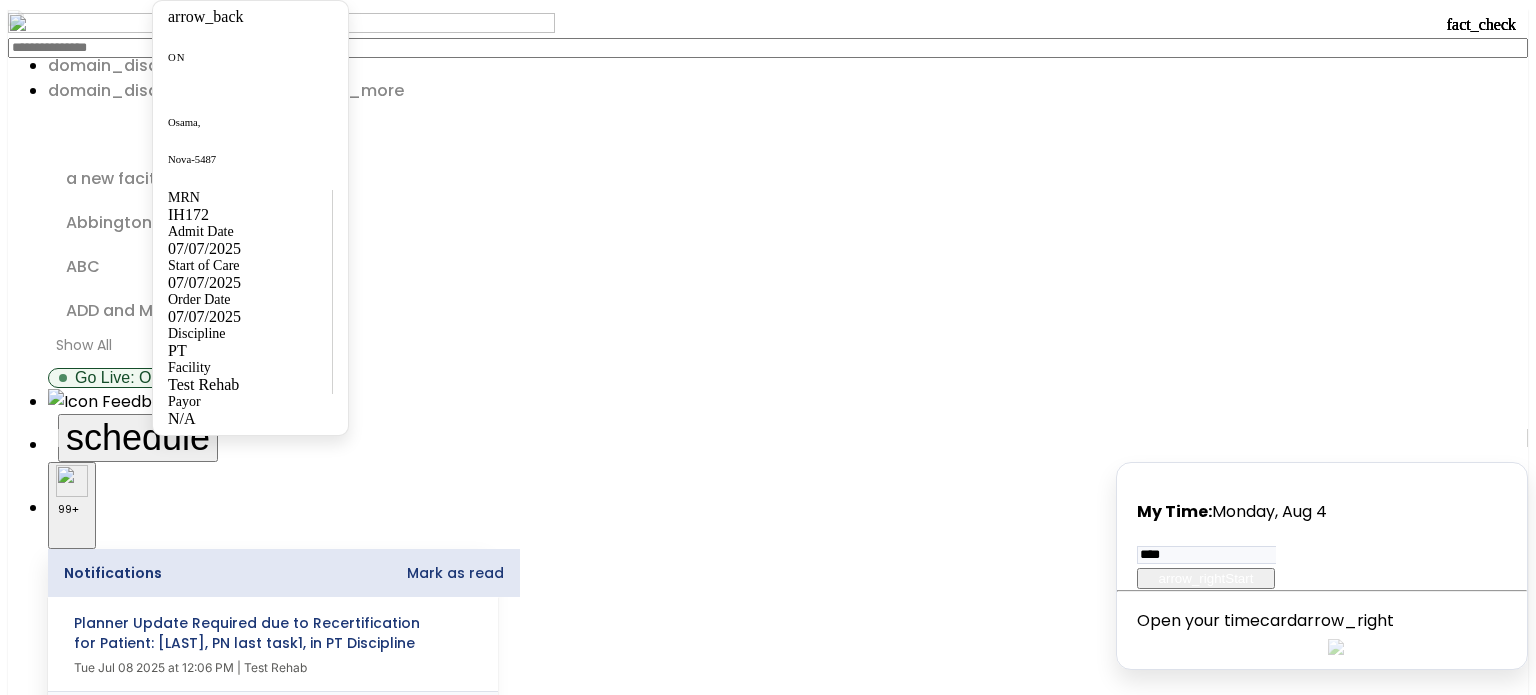 click on "info" at bounding box center [52, 4698] 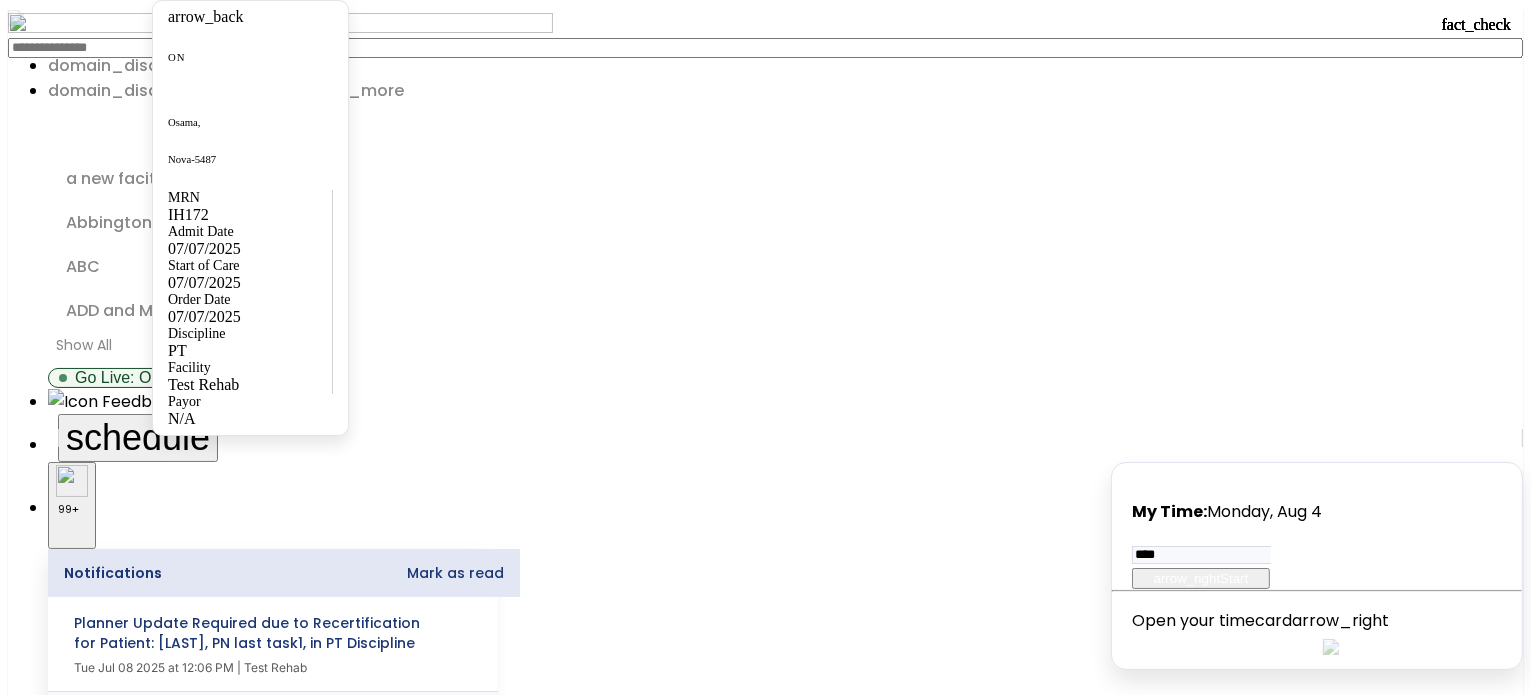 click at bounding box center [80, 5981] 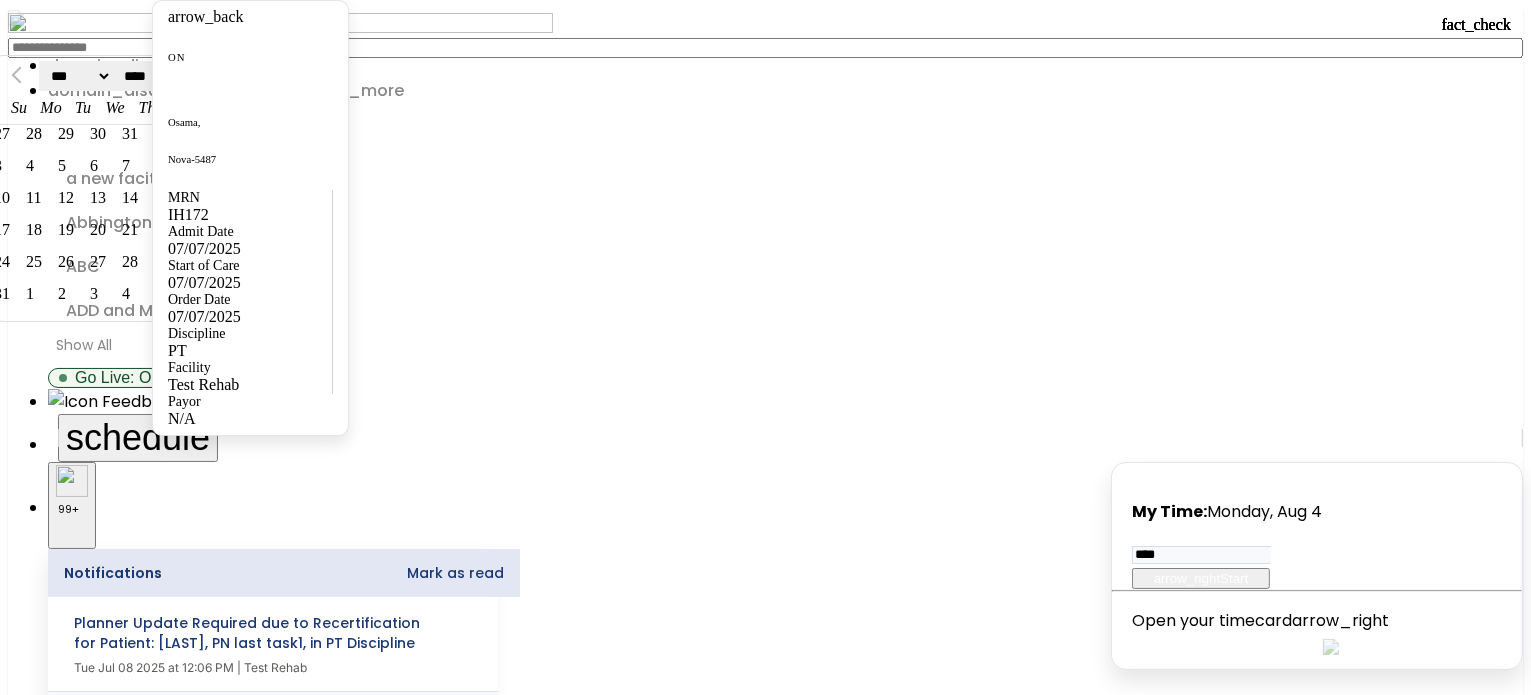 click on "6" at bounding box center (99, 165) 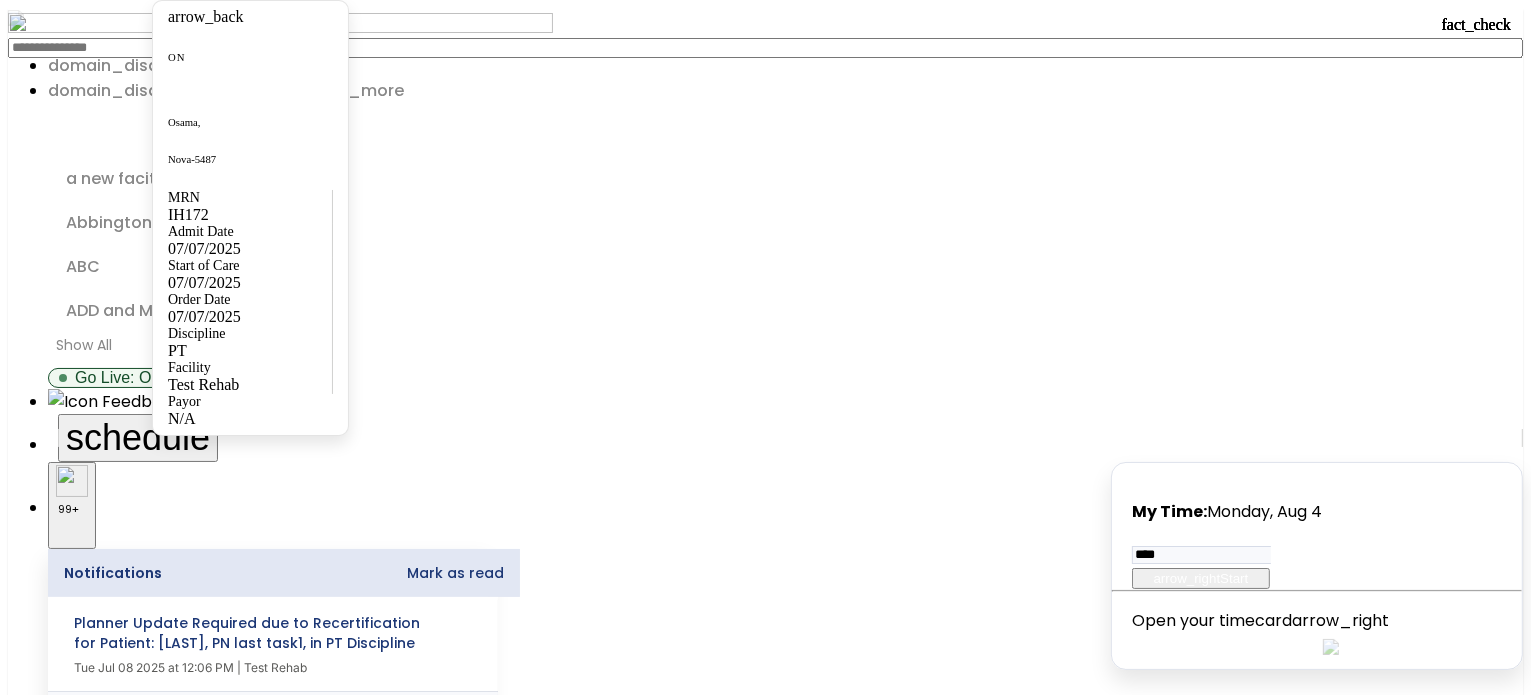 click on "**********" at bounding box center [61, 6041] 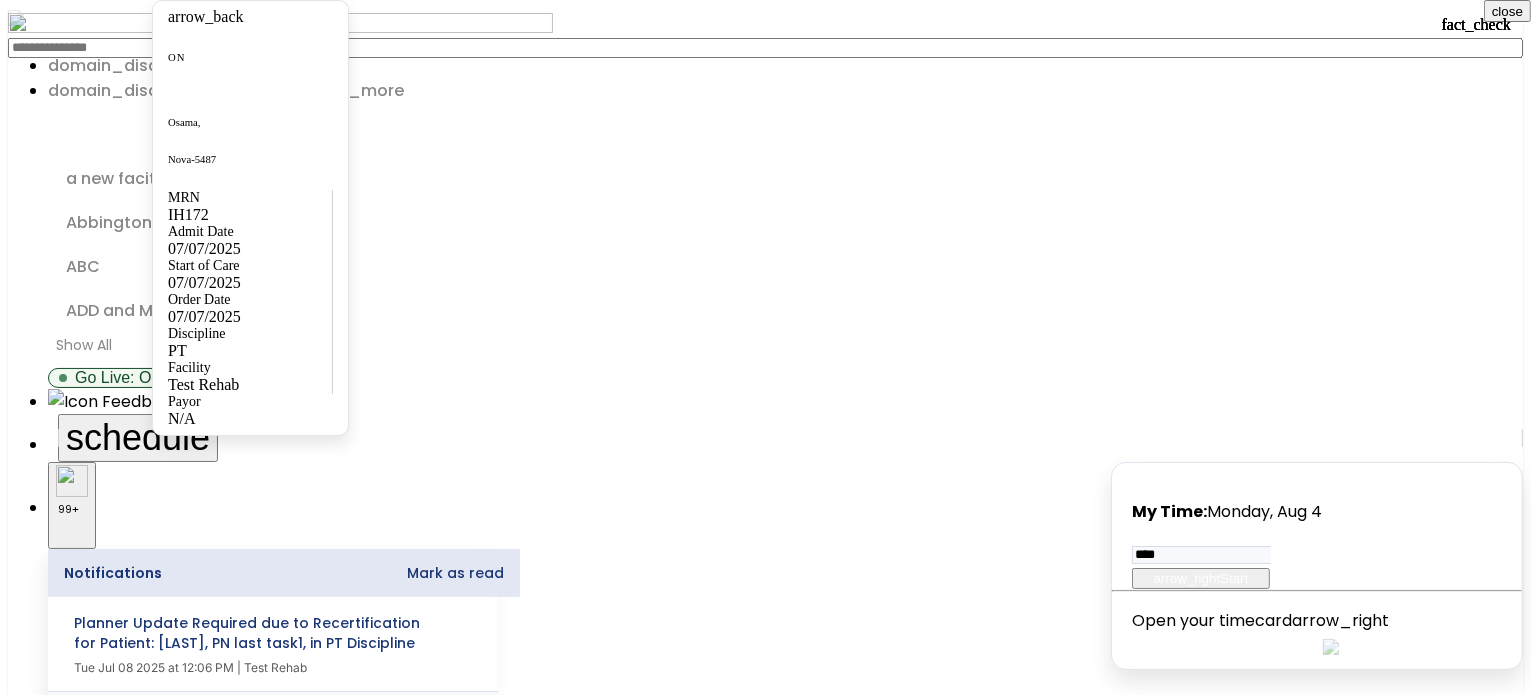 click on "OK" at bounding box center (25, 5803) 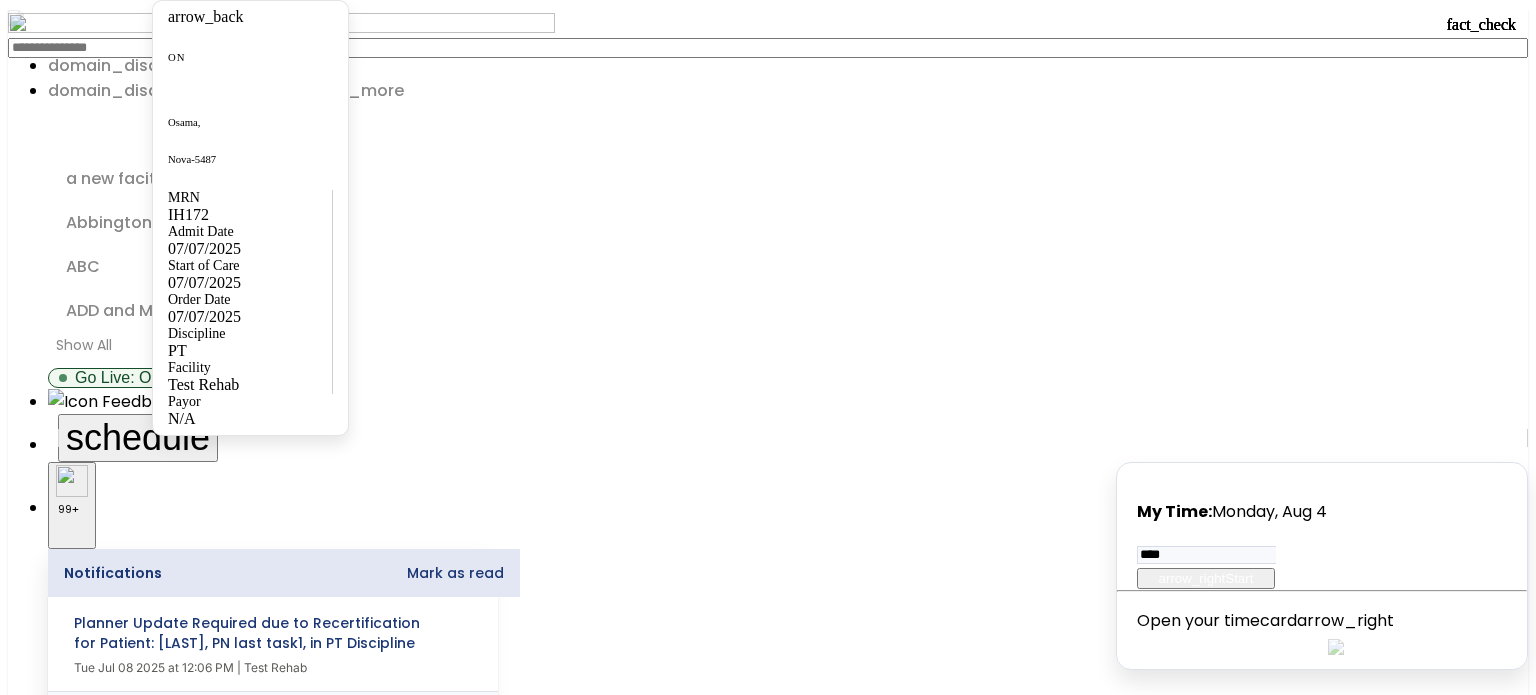 scroll, scrollTop: 1760, scrollLeft: 0, axis: vertical 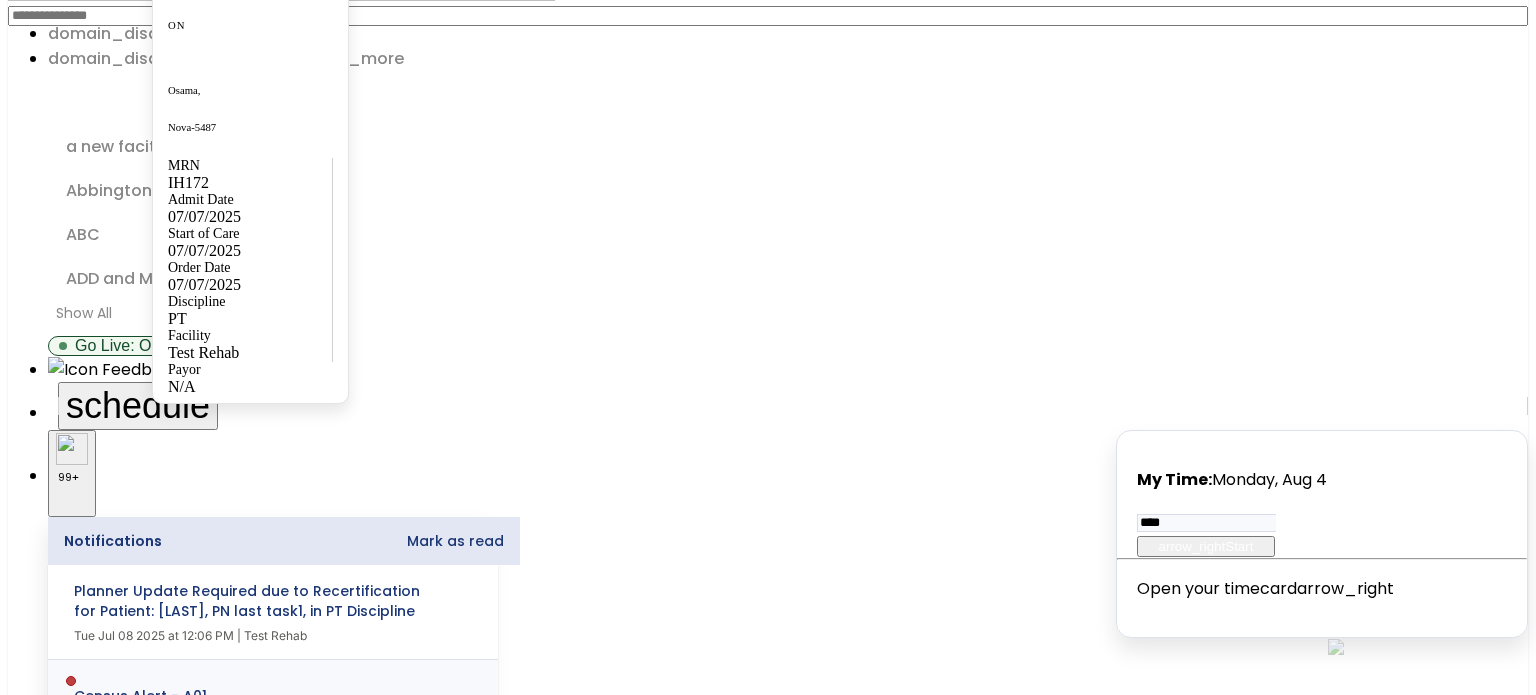 click 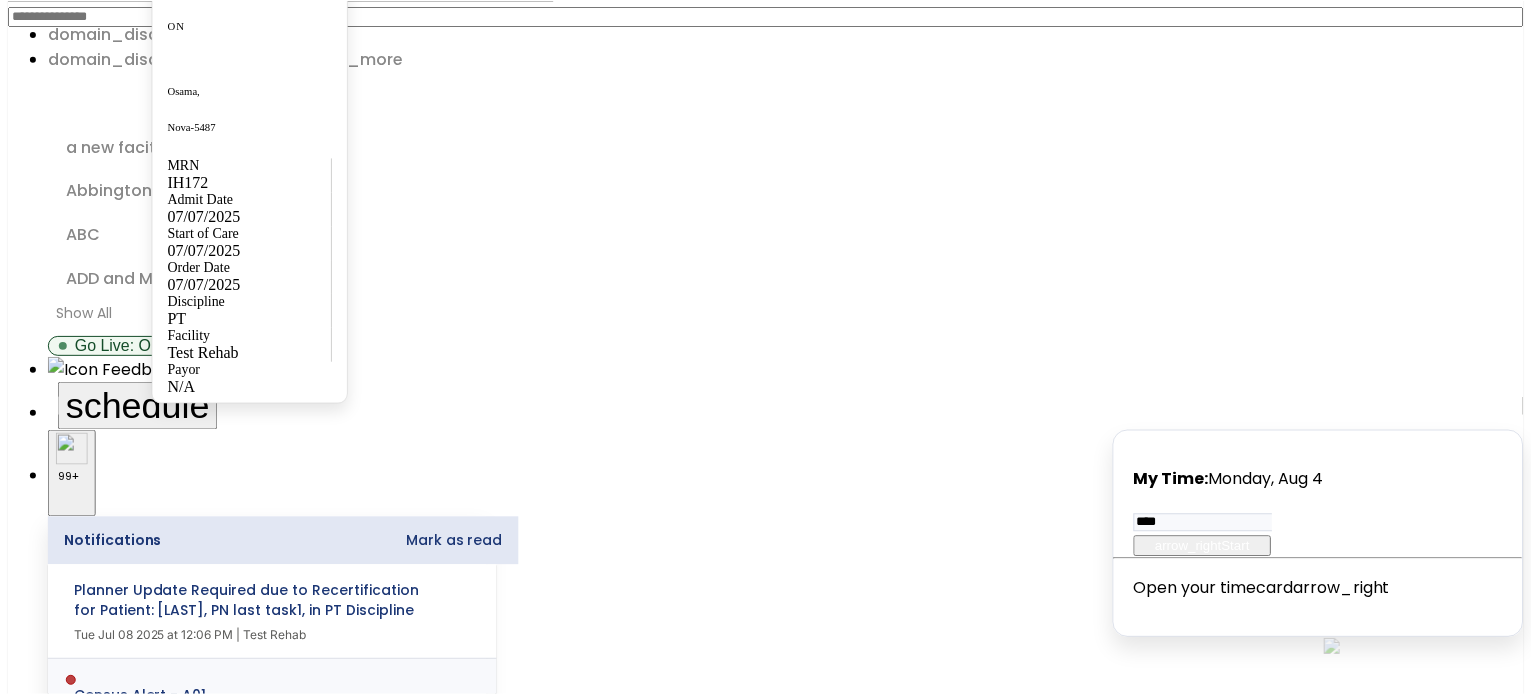scroll, scrollTop: 3061, scrollLeft: 0, axis: vertical 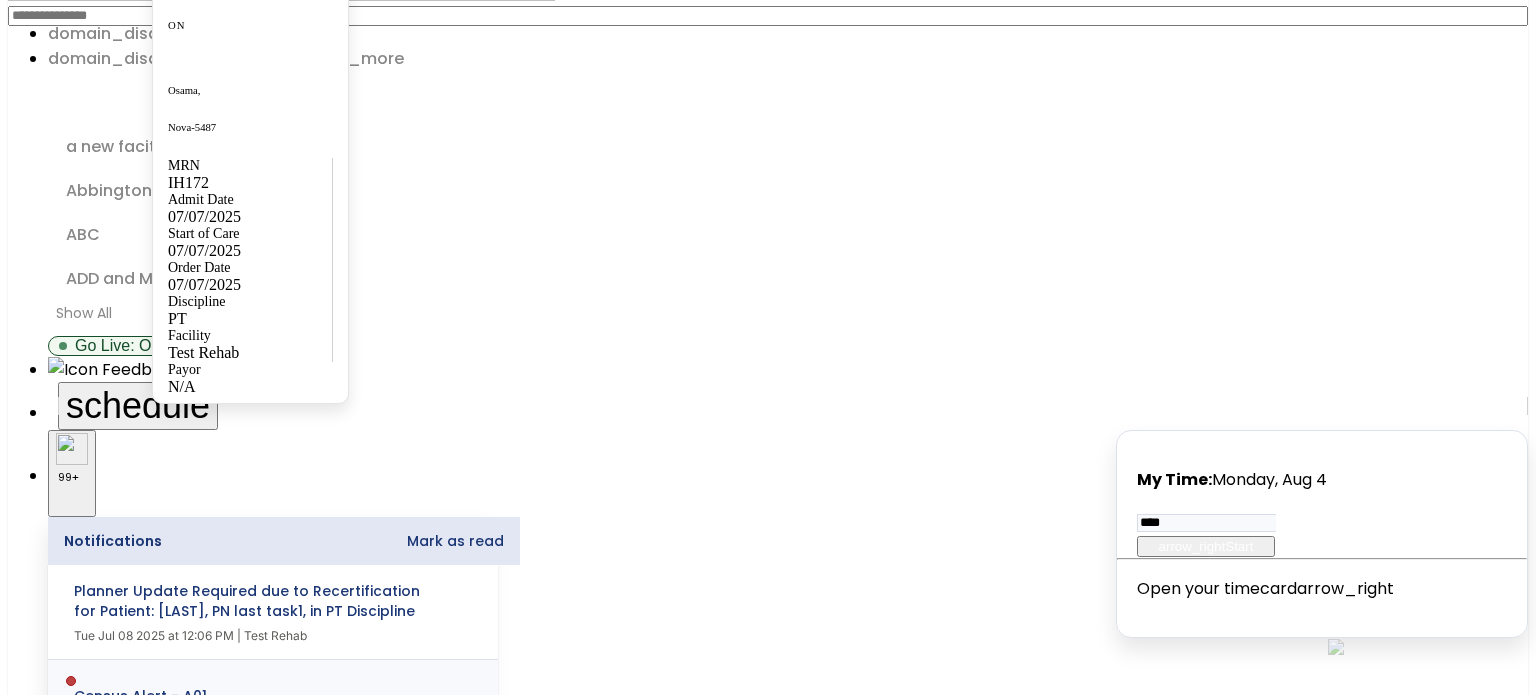 type on "***" 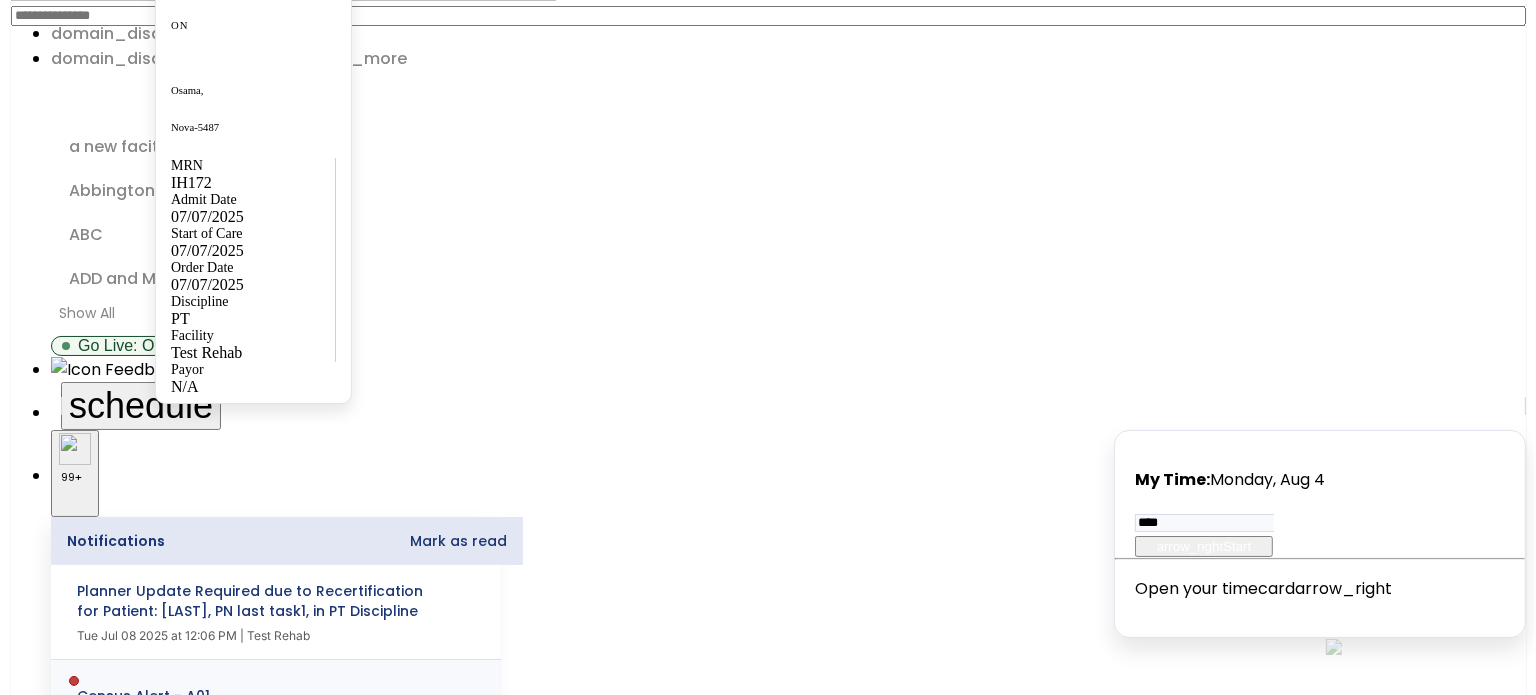 scroll, scrollTop: 3061, scrollLeft: 0, axis: vertical 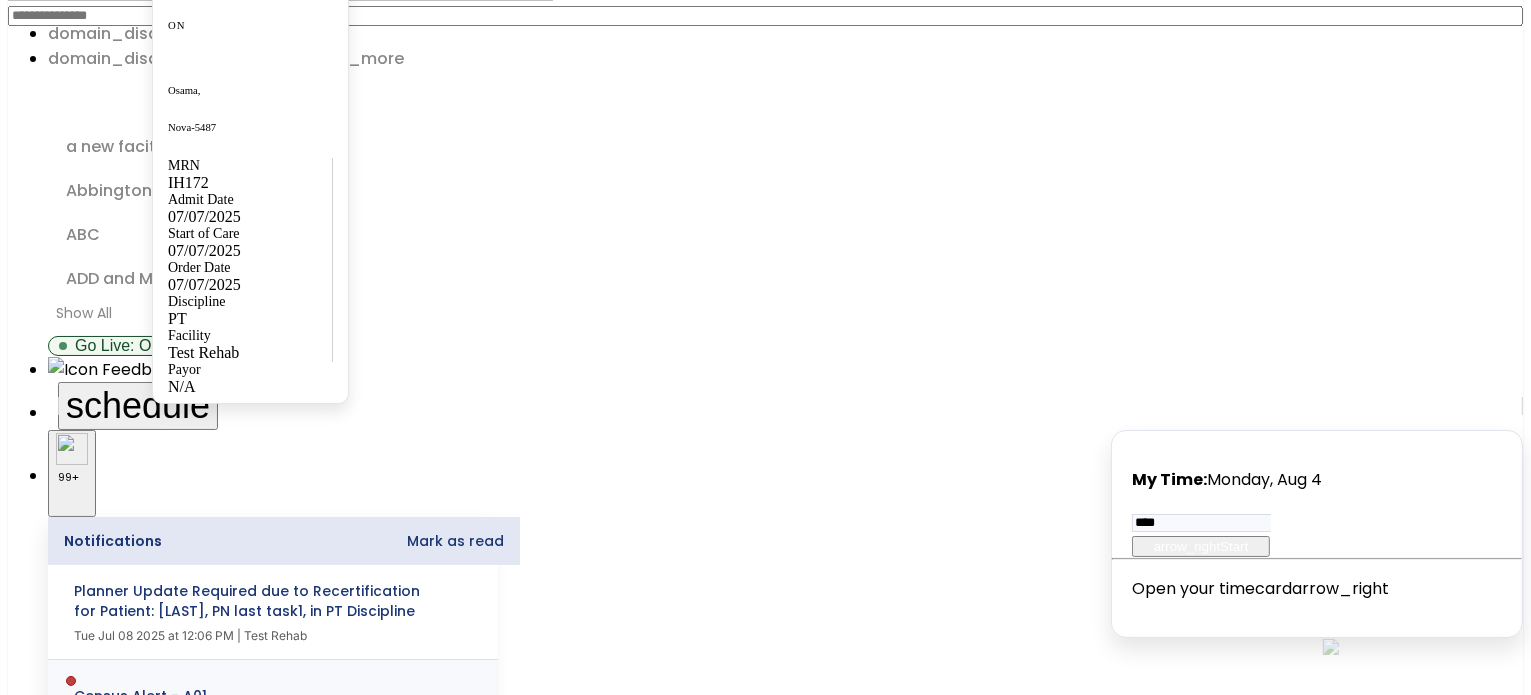 click on "Sign" at bounding box center (29, 5805) 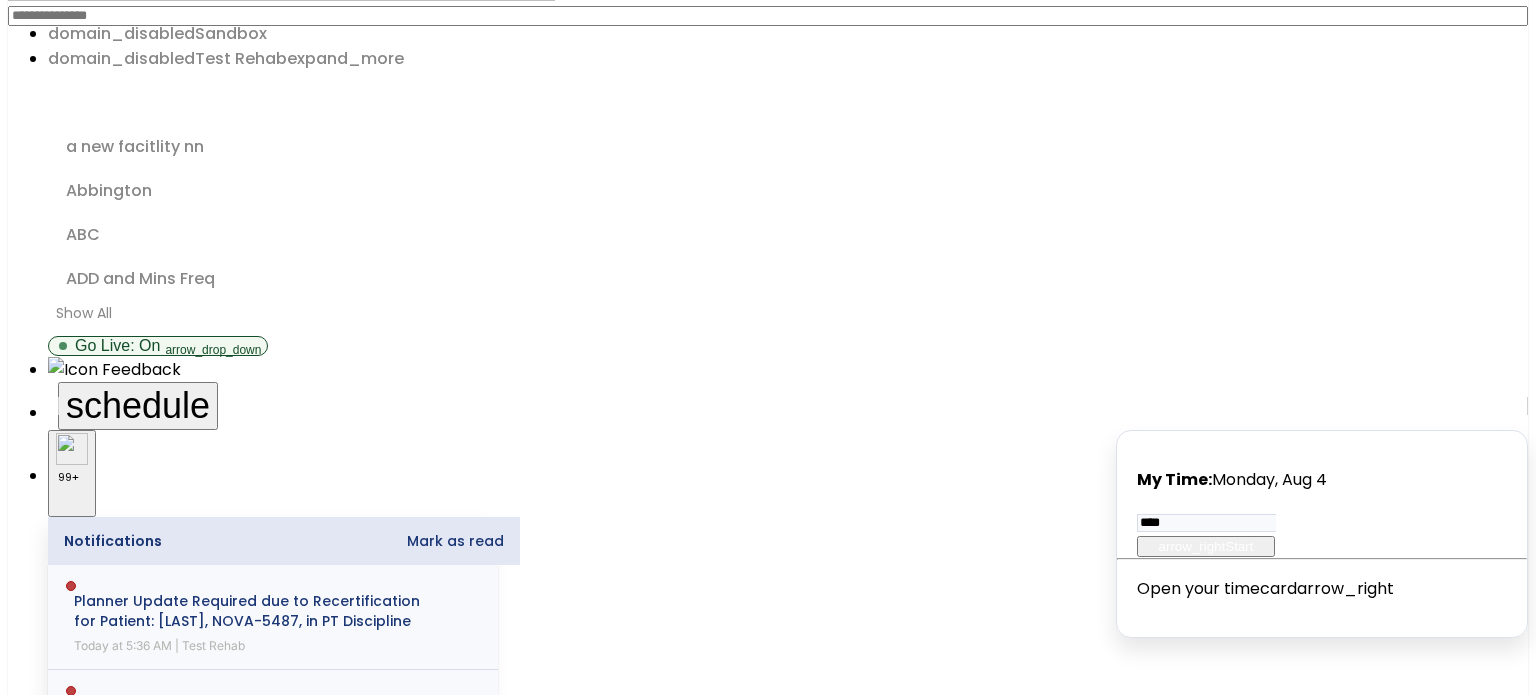 scroll, scrollTop: 0, scrollLeft: 0, axis: both 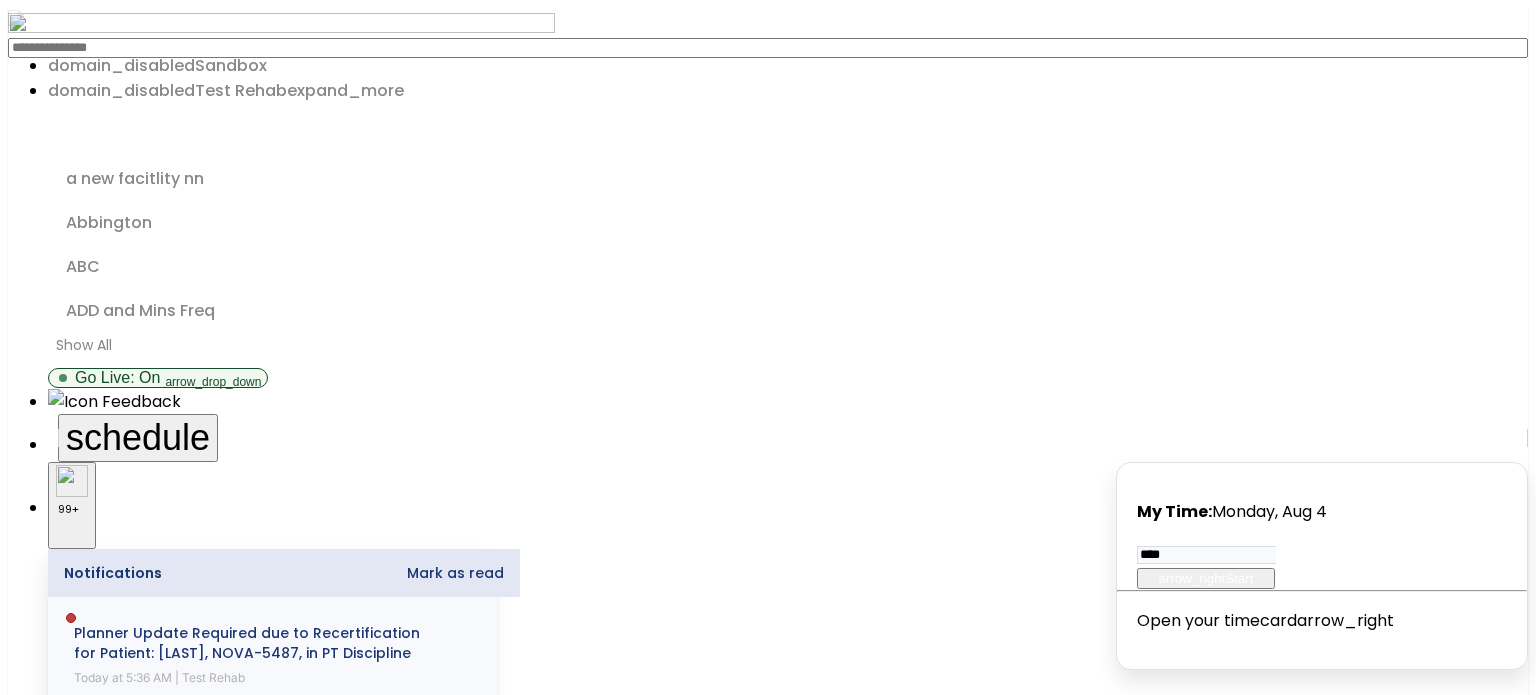 click at bounding box center [48, 1386] 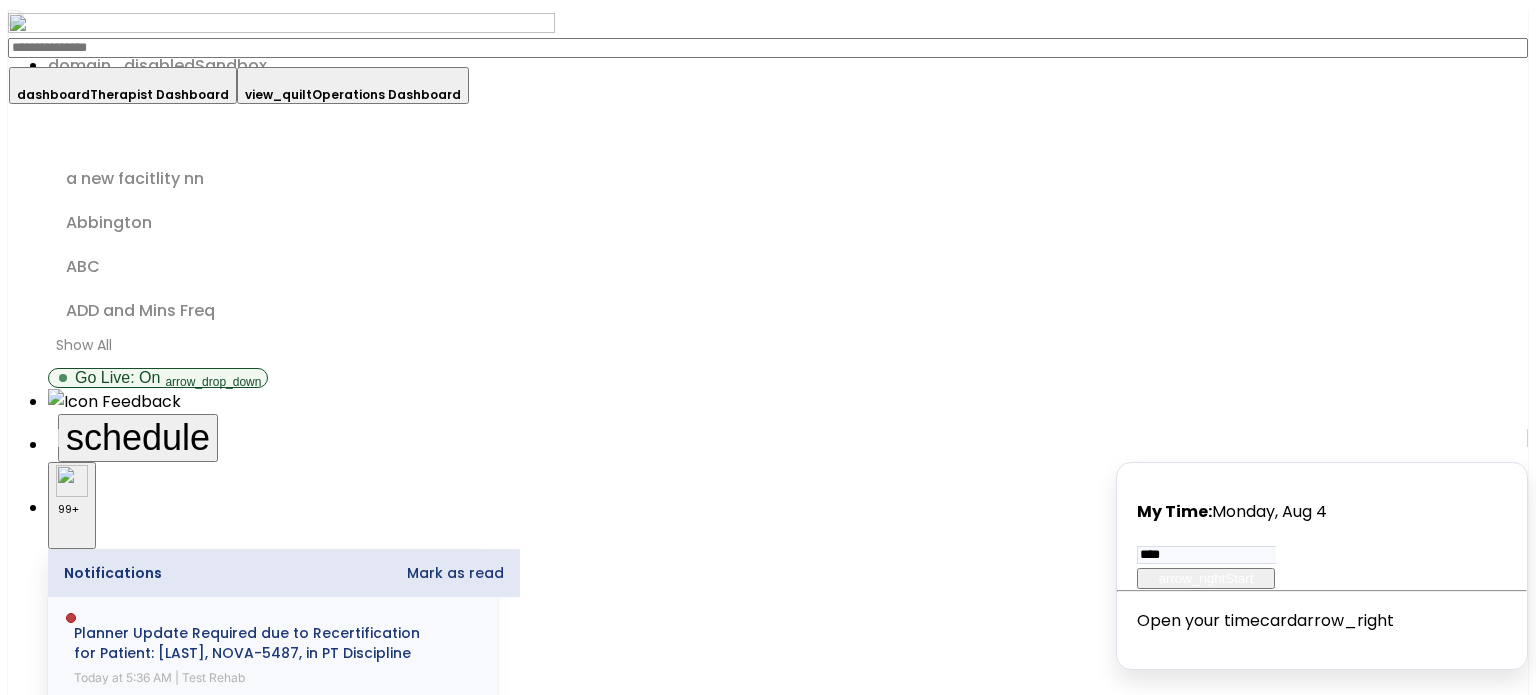 click on "view_quilt  Operations Dashboard" at bounding box center (353, 85) 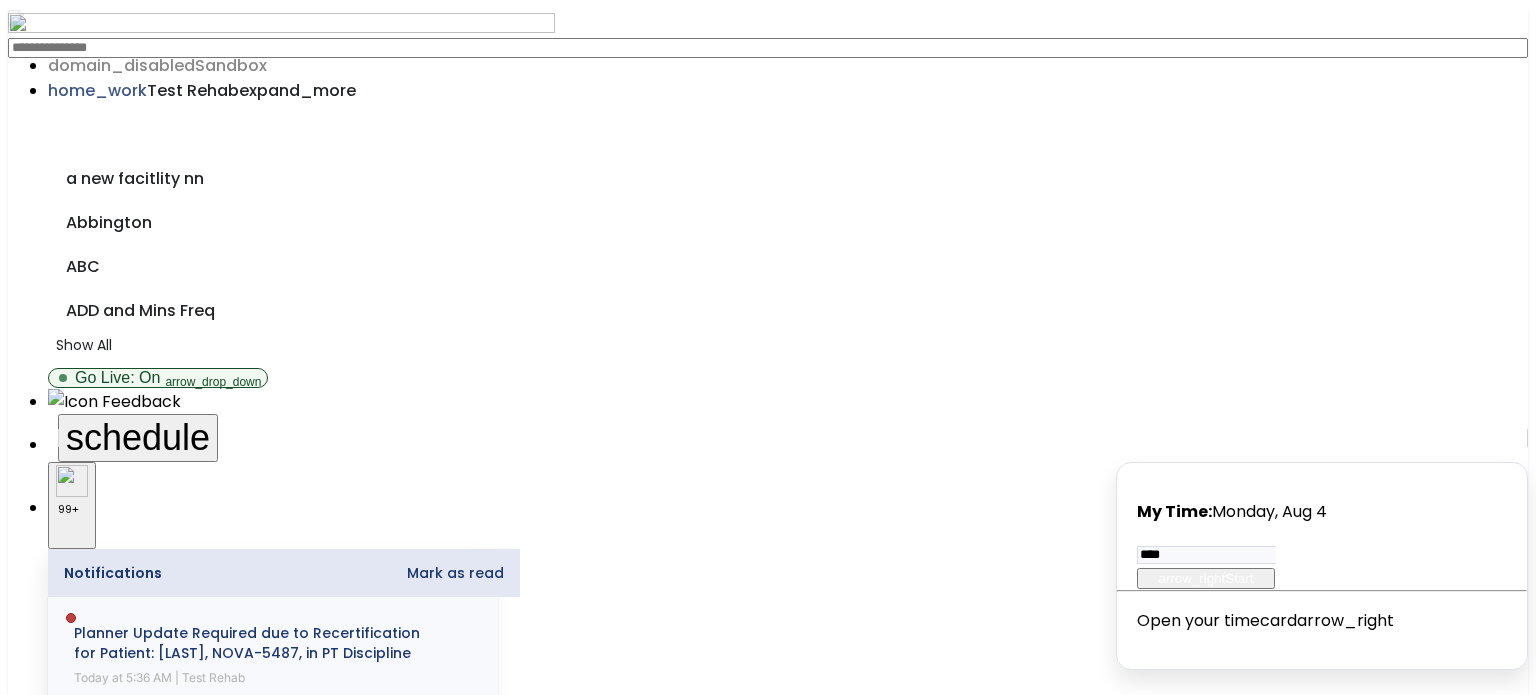 select on "***" 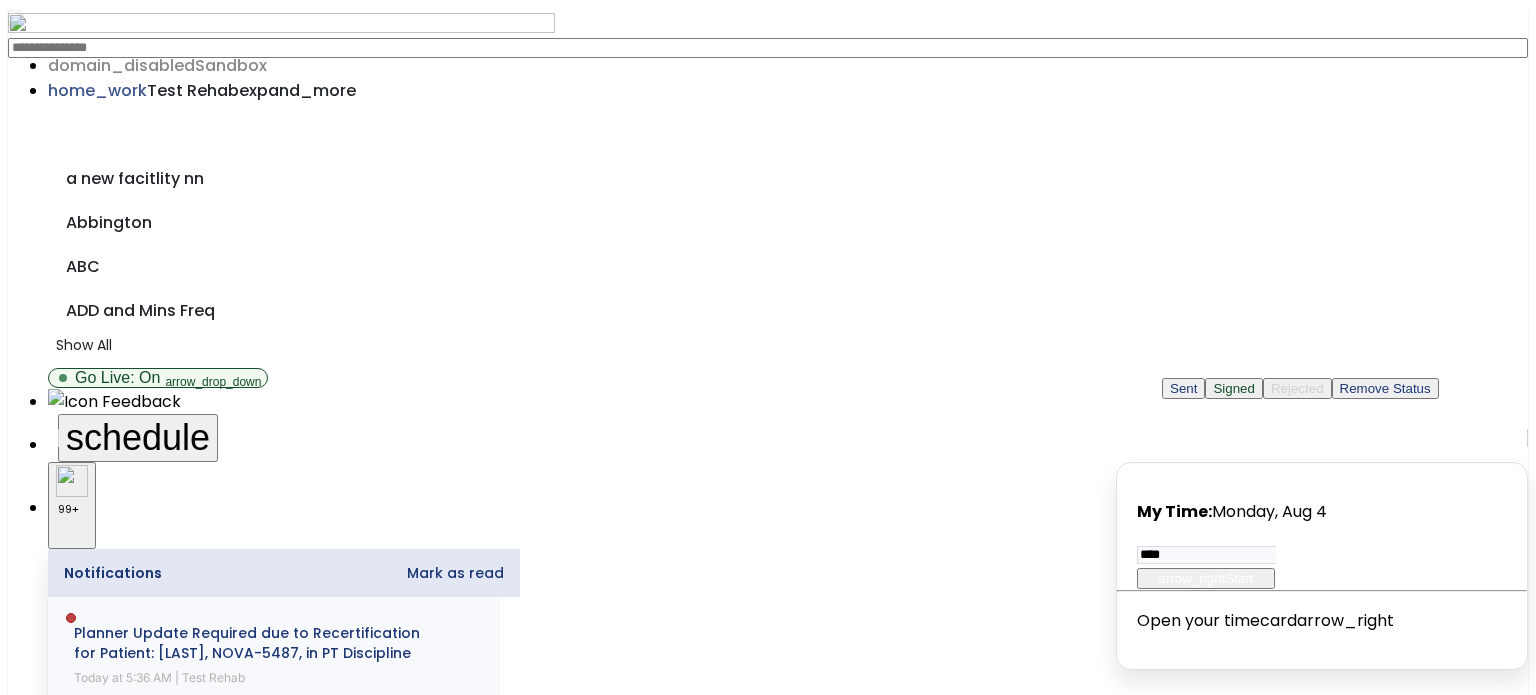 click on "Signed" at bounding box center (1234, 388) 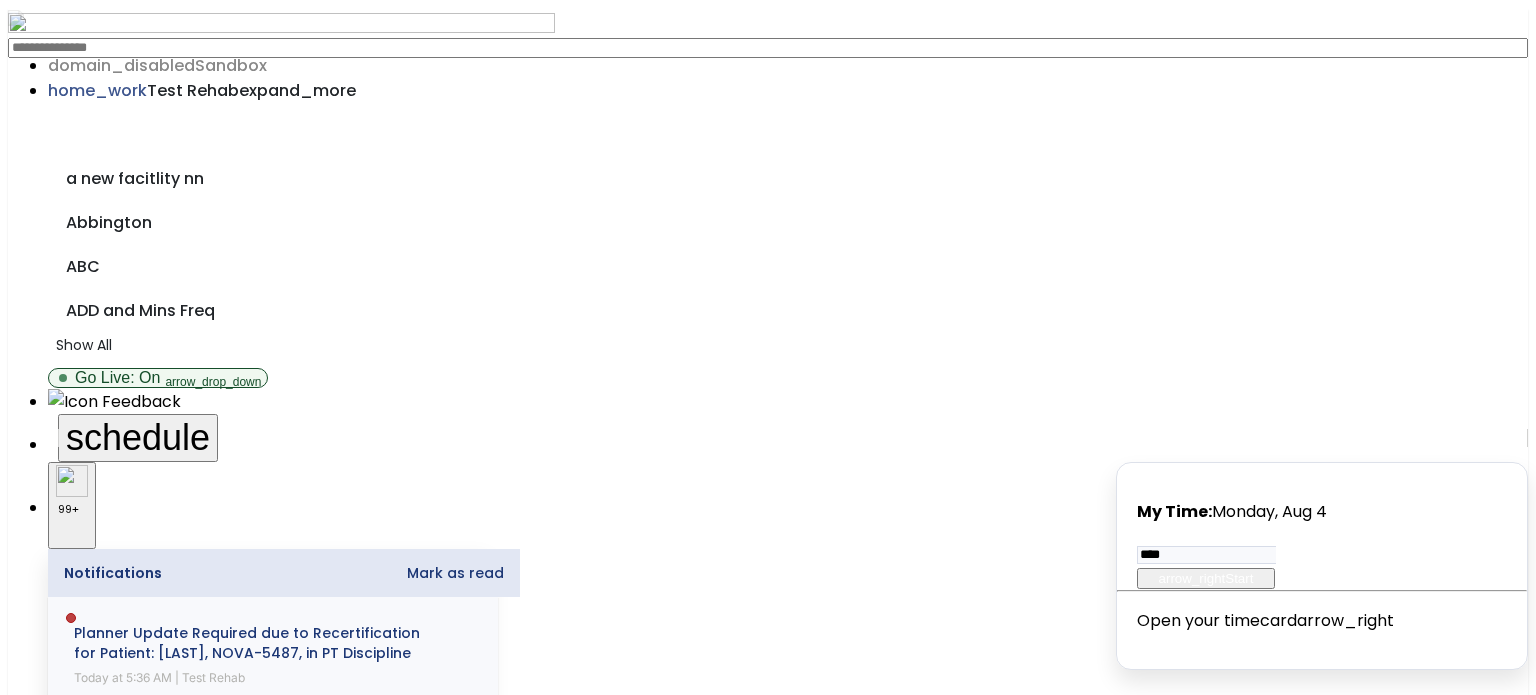 click on "Electronic  51" at bounding box center [768, 2110] 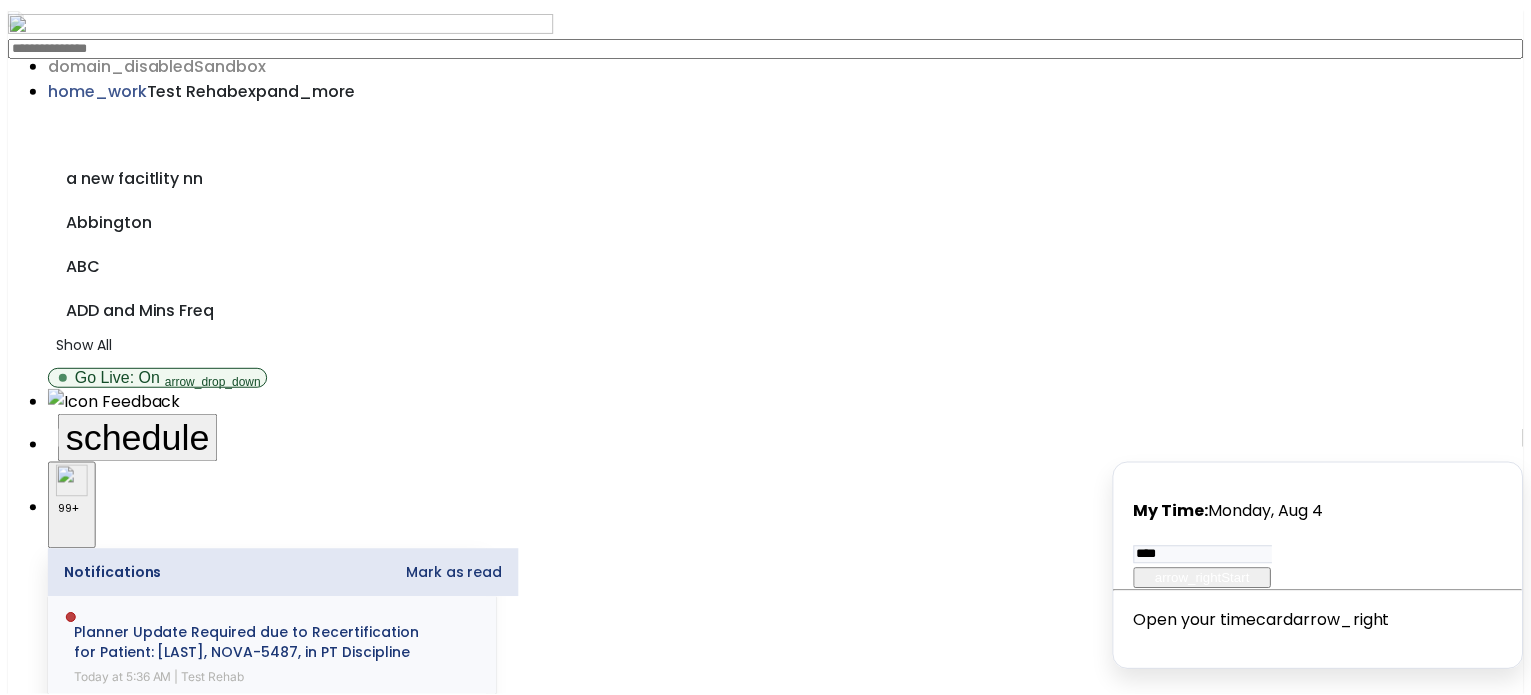 scroll, scrollTop: 72, scrollLeft: 0, axis: vertical 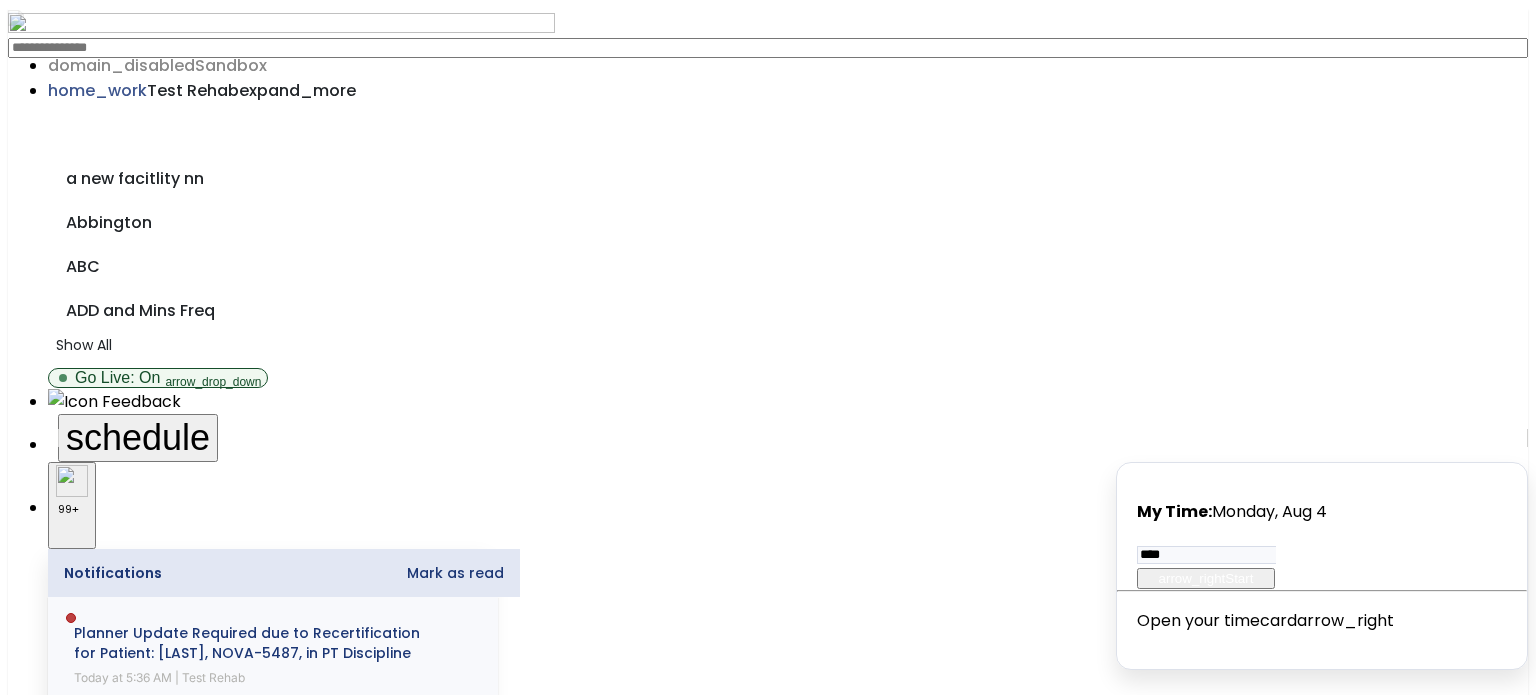click at bounding box center (24, 3655) 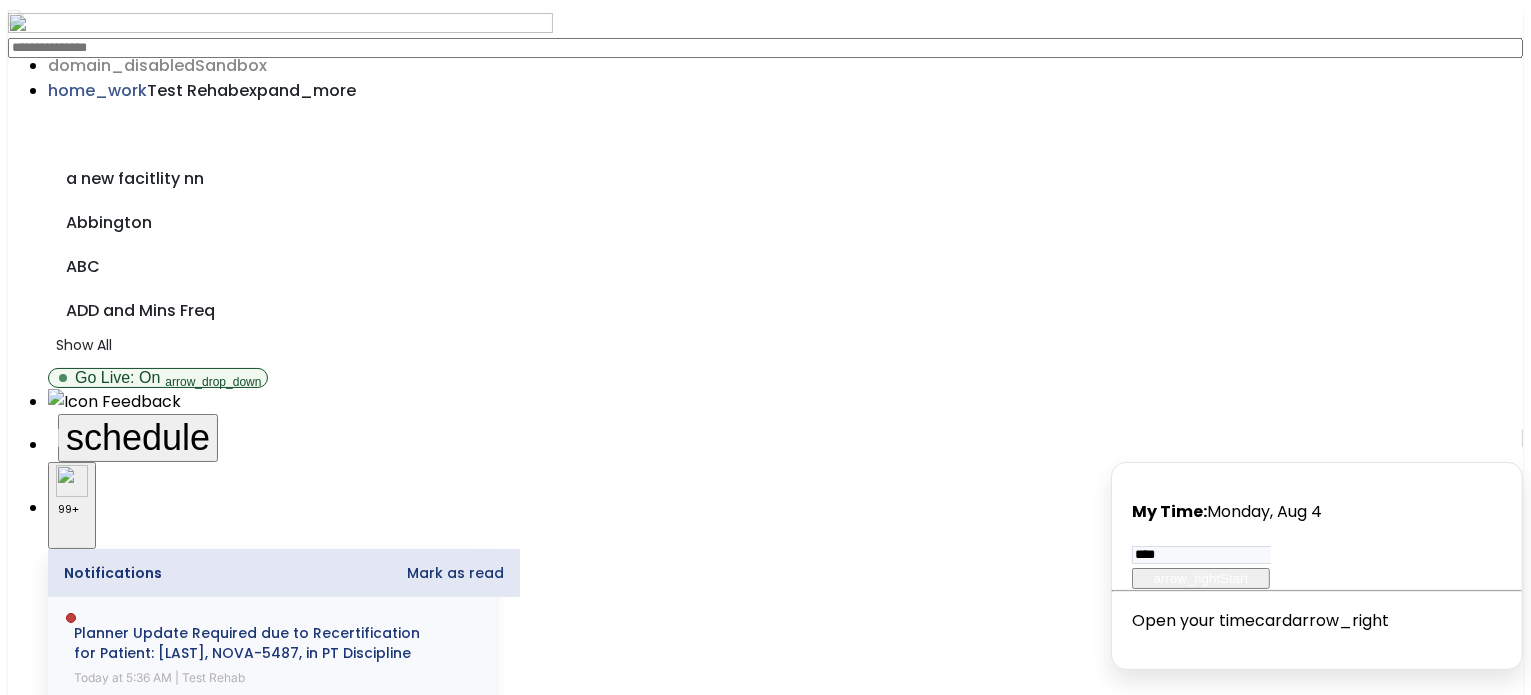 click on "All" at bounding box center (85, 2732) 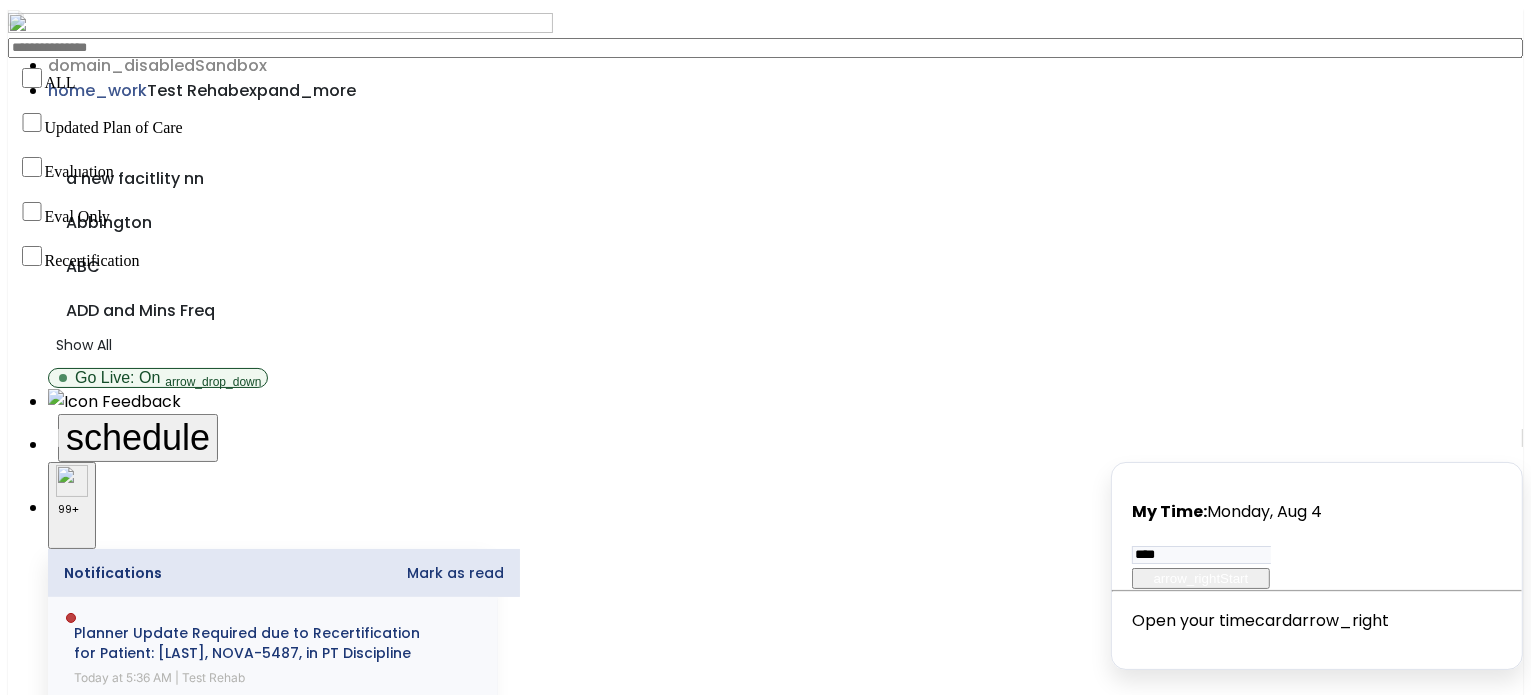 click on "All" at bounding box center [69, 2981] 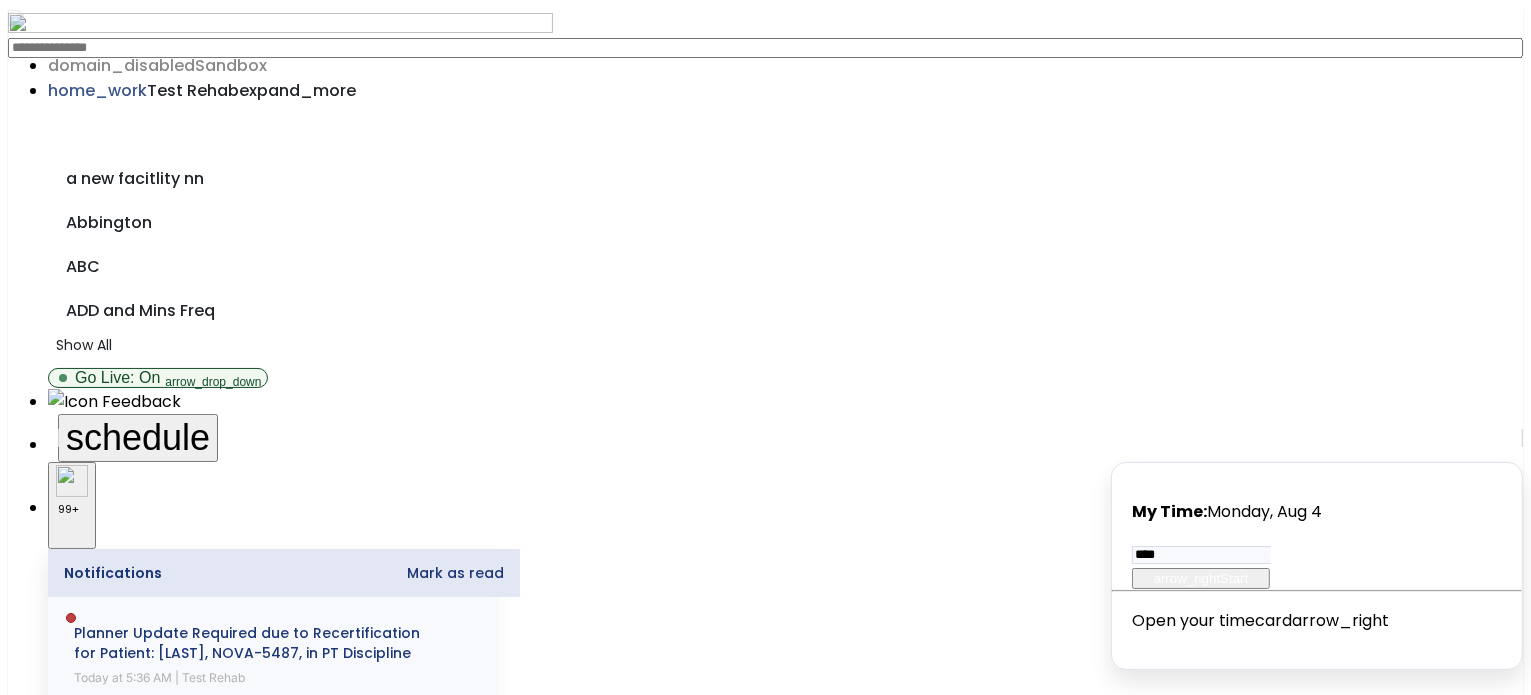 click on "All" at bounding box center [85, 2732] 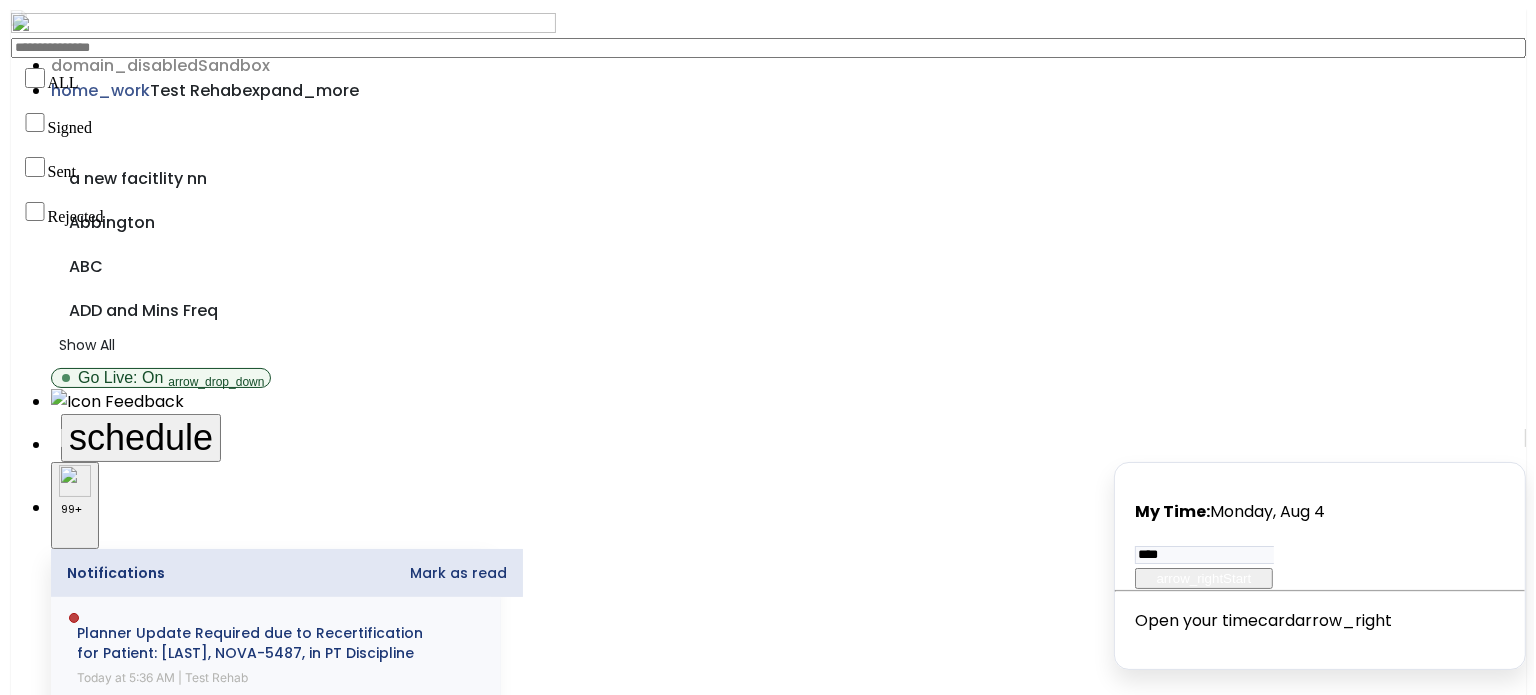 scroll, scrollTop: 68, scrollLeft: 0, axis: vertical 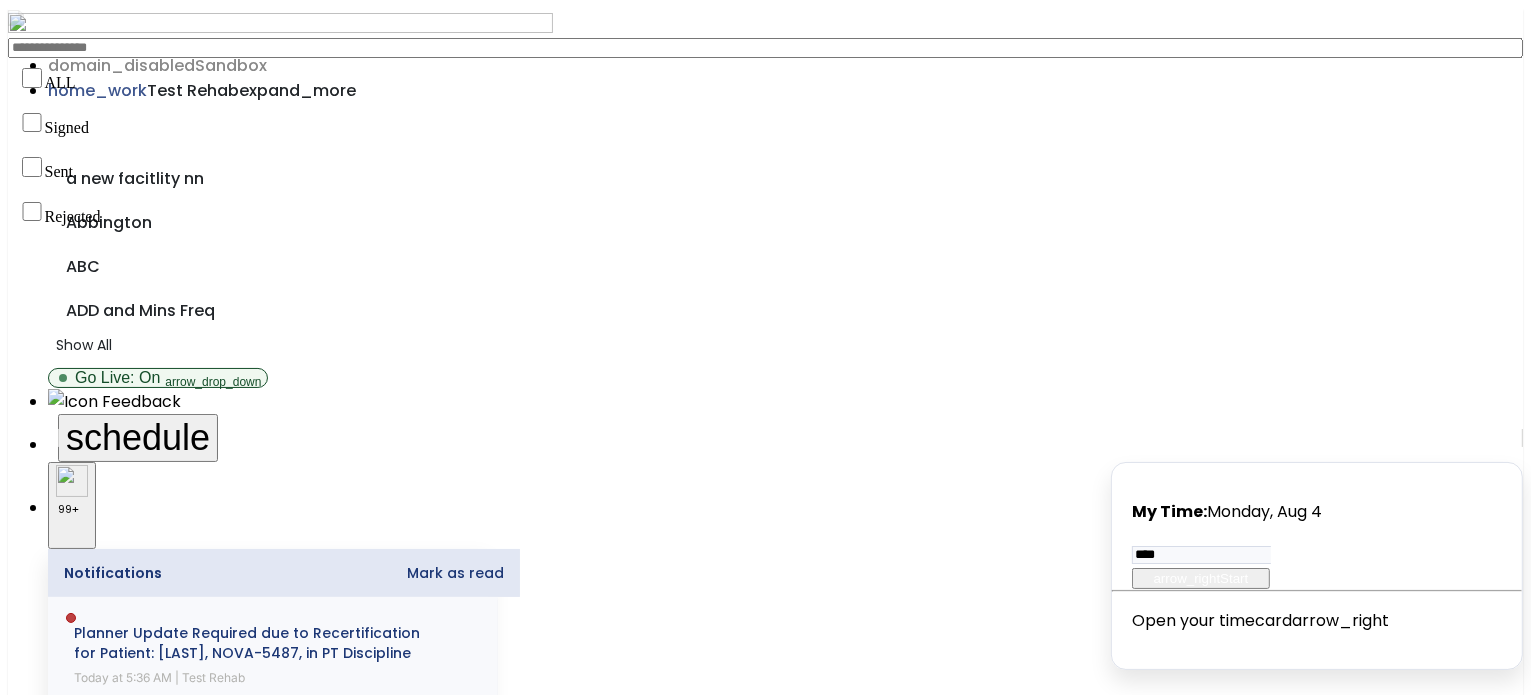 click on "View Results" at bounding box center [120, 3172] 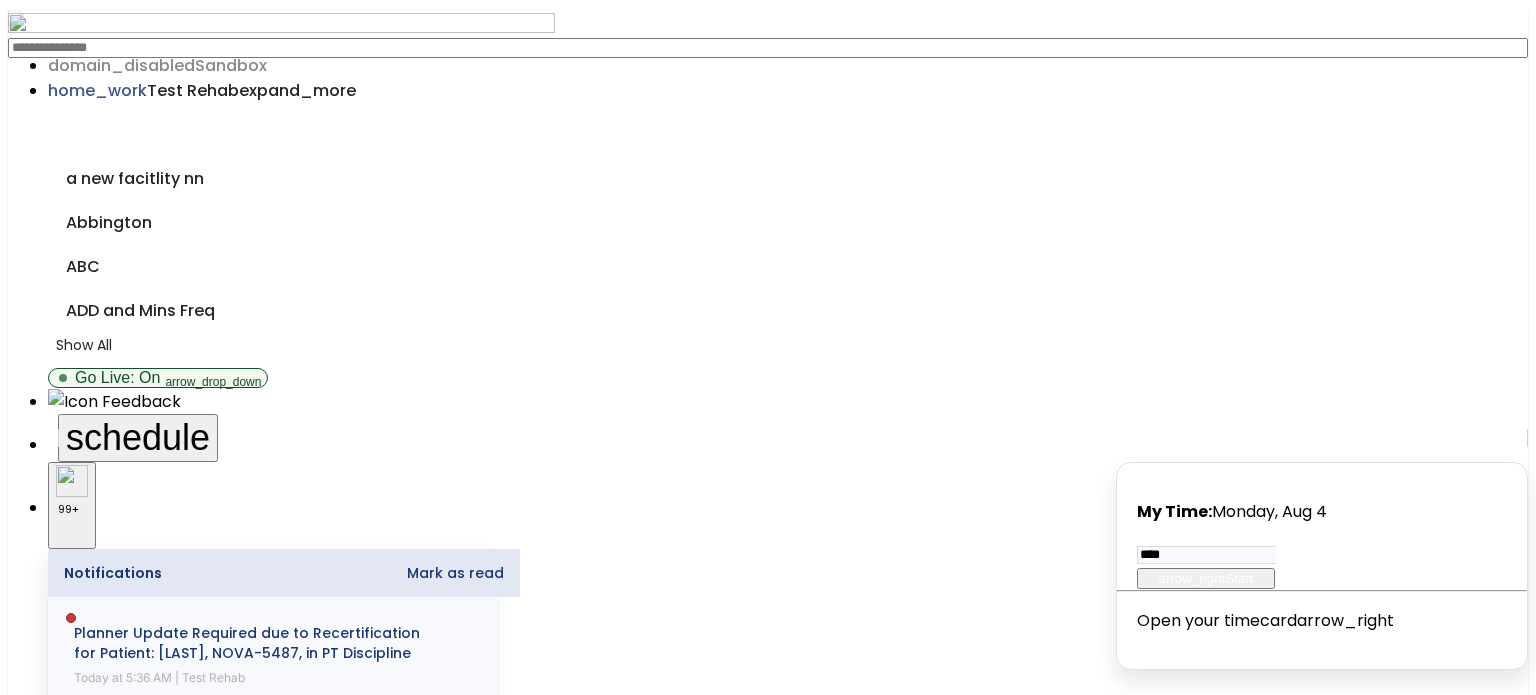 click on "Other" at bounding box center (768, 2131) 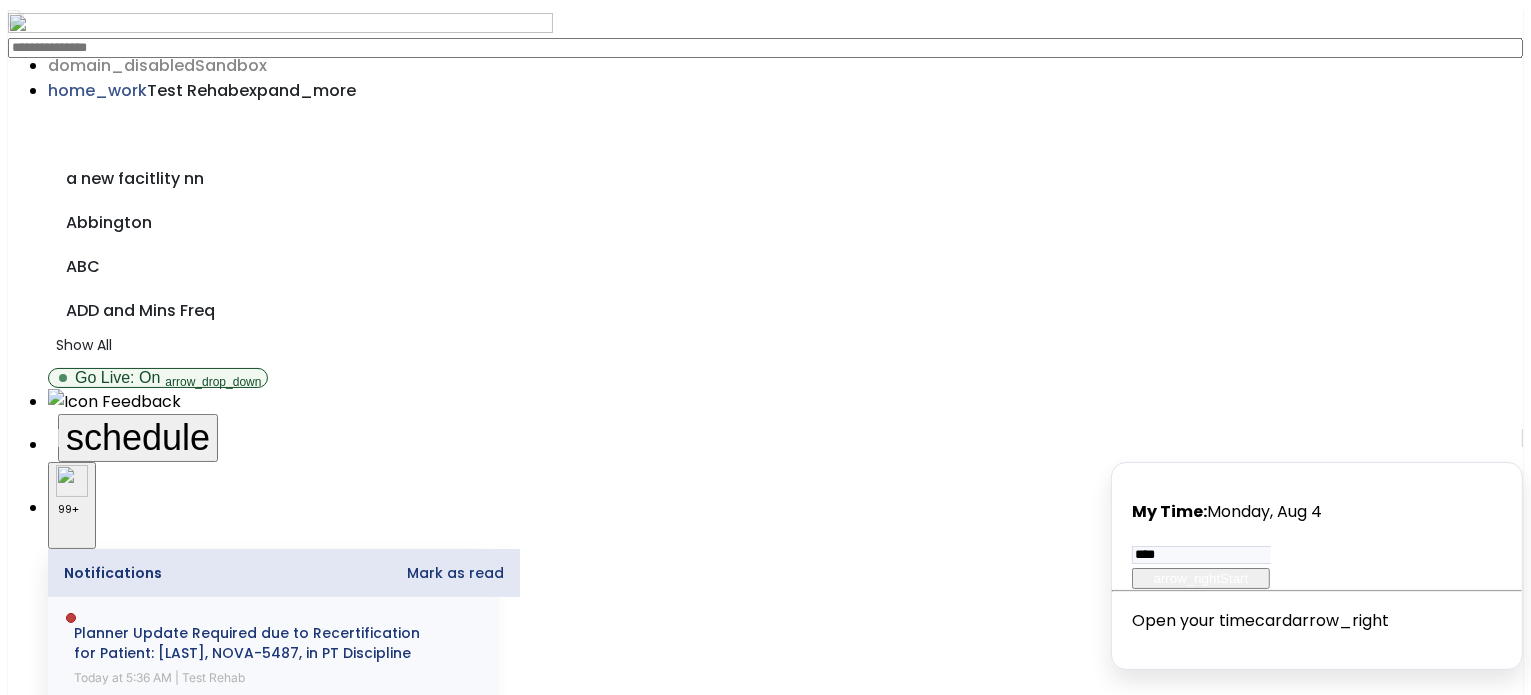 click on "Clear All" at bounding box center [41, 3172] 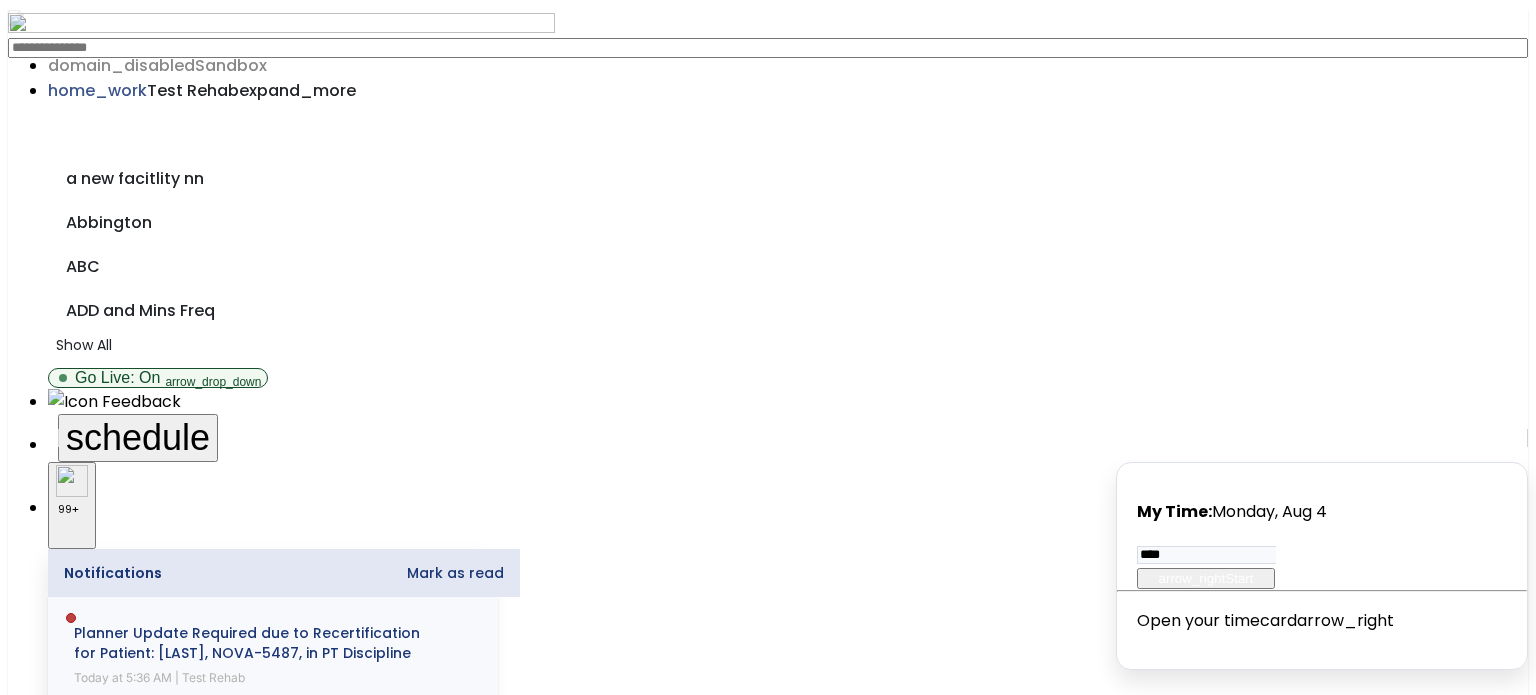 click on "Other" at bounding box center (768, 2146) 